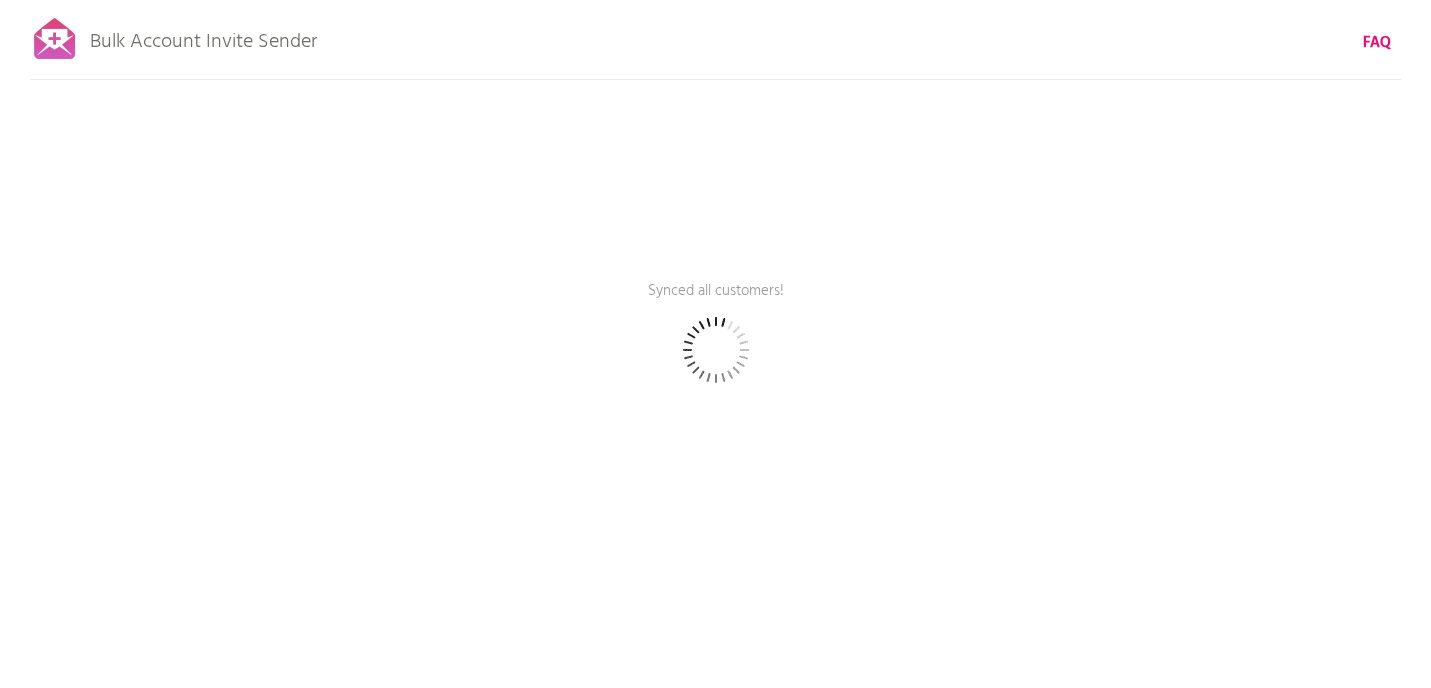scroll, scrollTop: 0, scrollLeft: 0, axis: both 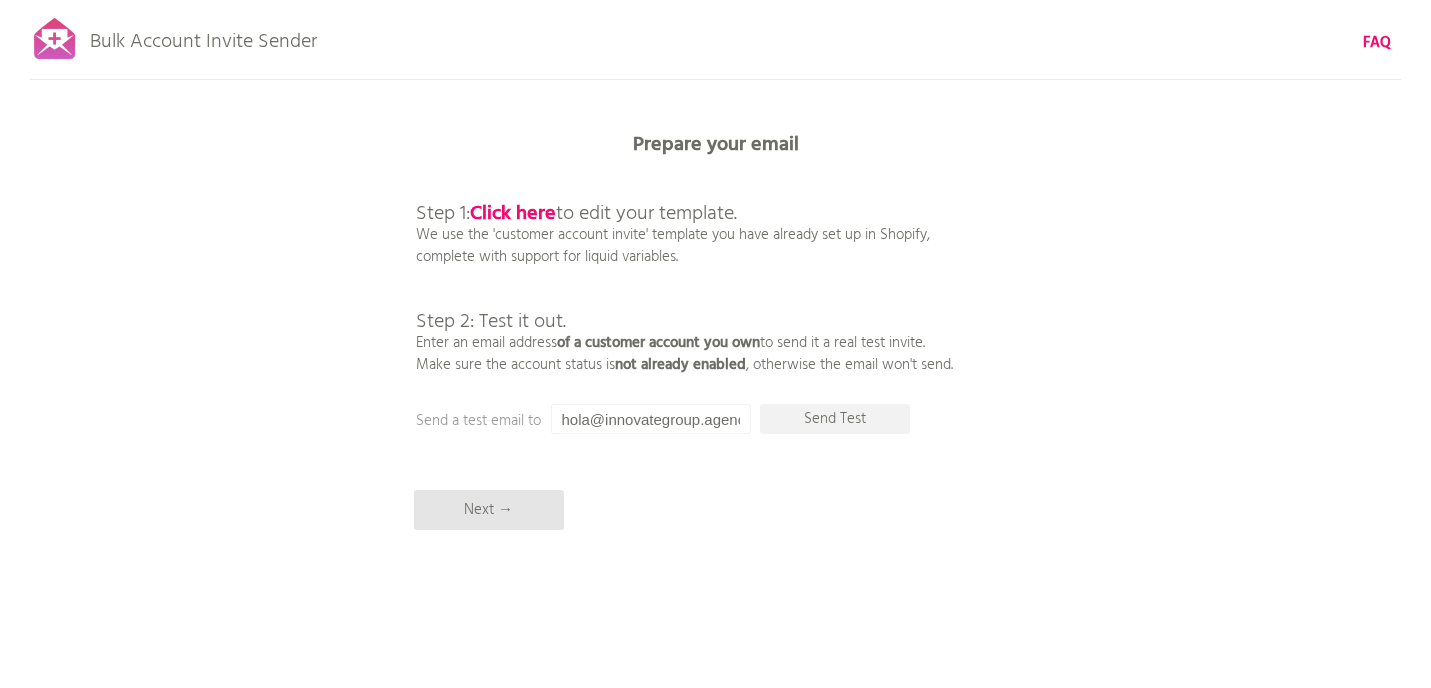 click on "Bulk Account Invite Sender
FAQ
Synced all customers!
Pause sending
(This can take up to 30 mins)
What's next? Ensure new customers activate their accounts going forward:
Set up automatic ongoing invites →
Back to rescan & compose
Prepare your email
Step 1:  Click here  to edit your template.
We use the 'customer account invite' template you have already set up in Shopify,
complete with support for liquid variables.
Step 2: Test it out.
Enter an email address  of a customer account you own  to send it a real test invite.
Make sure the account status is  not already enabled , otherwise the email won't send.
Next →
Send a test email to
hola@innovategroup.agency
Send Test
Target by tag (case sensitive):
Target customers tagged as
Get Quote
← Go back" at bounding box center (715, 350) 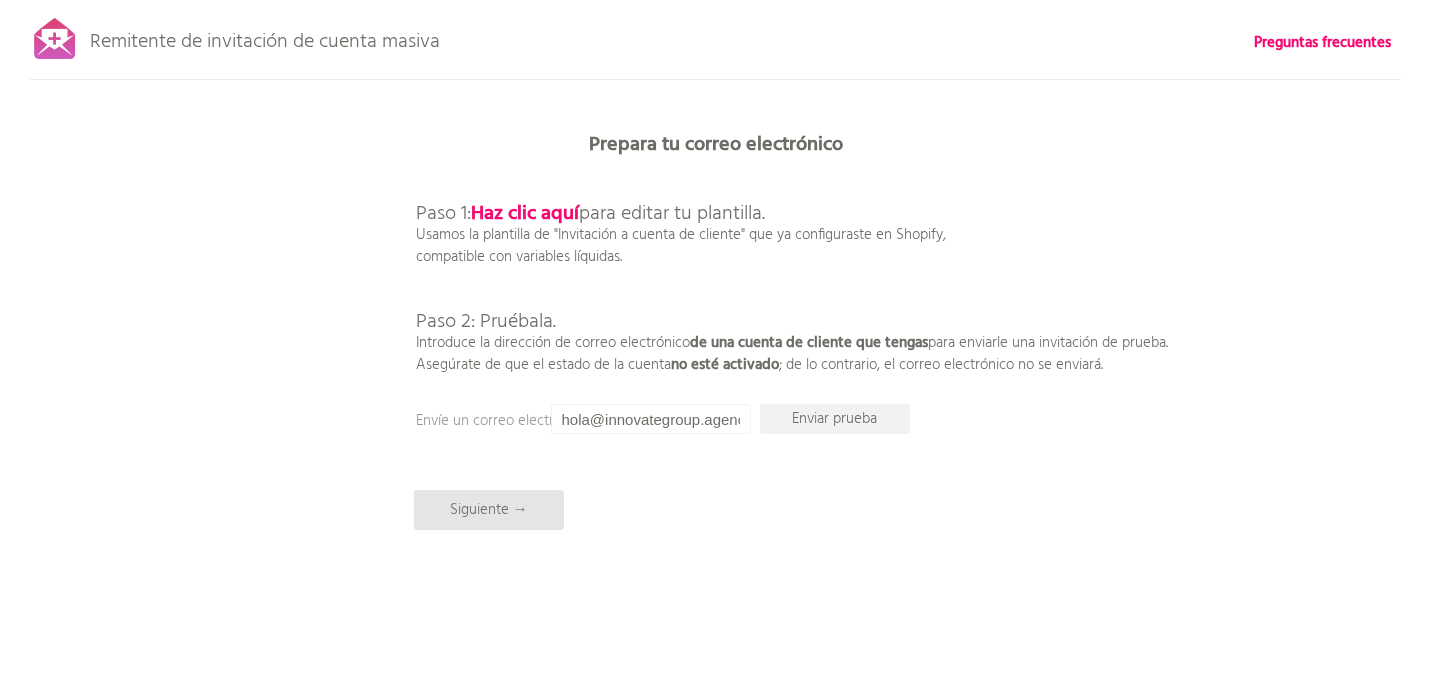 click on "Paso 1:  Haz clic aquí  para editar tu plantilla.
Usamos la plantilla de "Invitación a cuenta de cliente" que ya configuraste en Shopify,
compatible con variables líquidas.
Paso 2: Pruébala.
Introduce la dirección de correo electrónico  de una cuenta de cliente que tengas  para enviarle una invitación de prueba.
Asegúrate de que el estado de la cuenta  no esté activado  ; de lo contrario, el correo electrónico no se enviará." at bounding box center [792, 268] 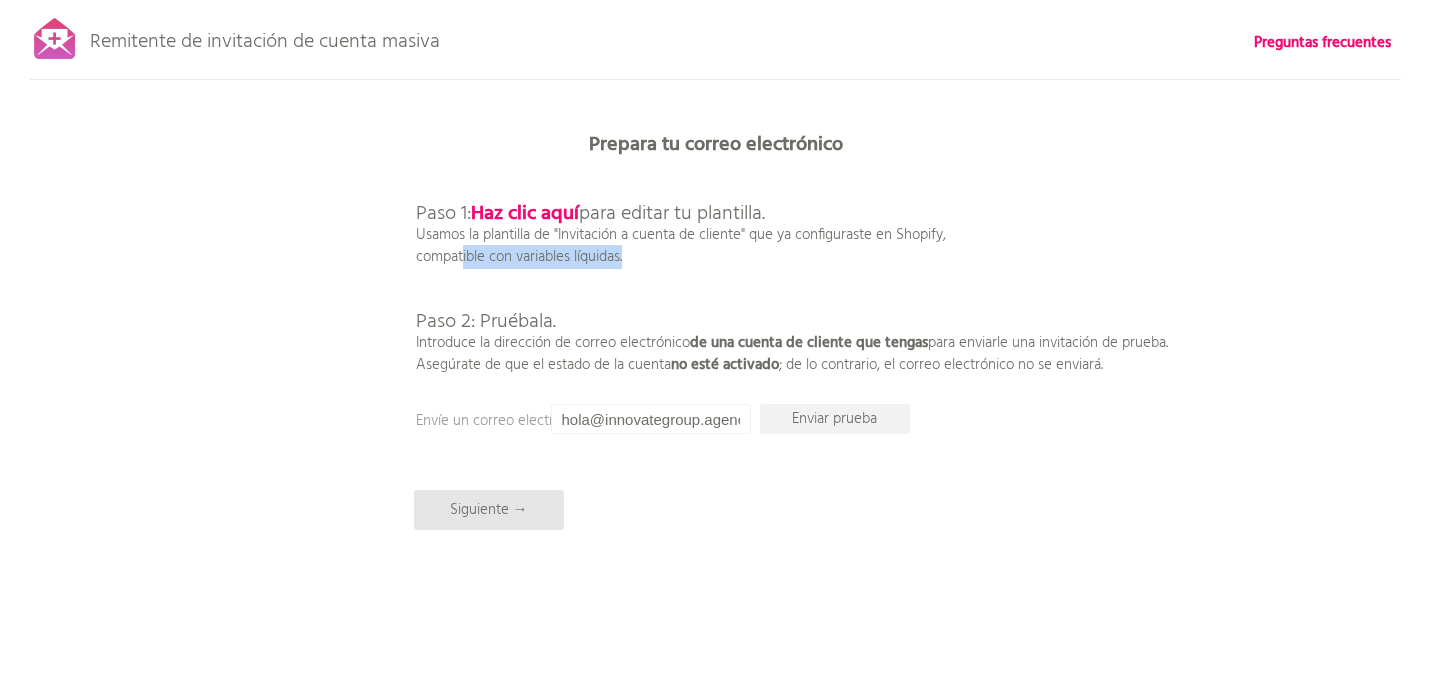 drag, startPoint x: 440, startPoint y: 259, endPoint x: 659, endPoint y: 259, distance: 219 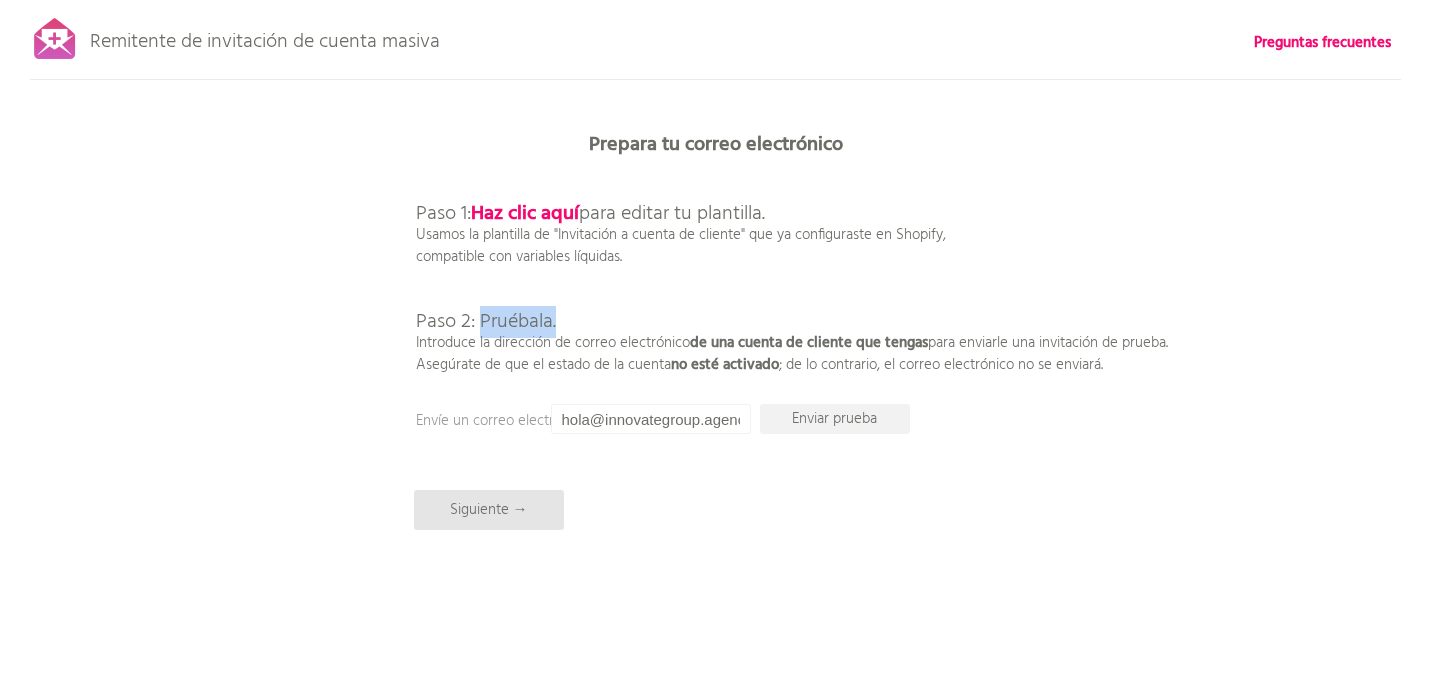 drag, startPoint x: 477, startPoint y: 324, endPoint x: 665, endPoint y: 324, distance: 188 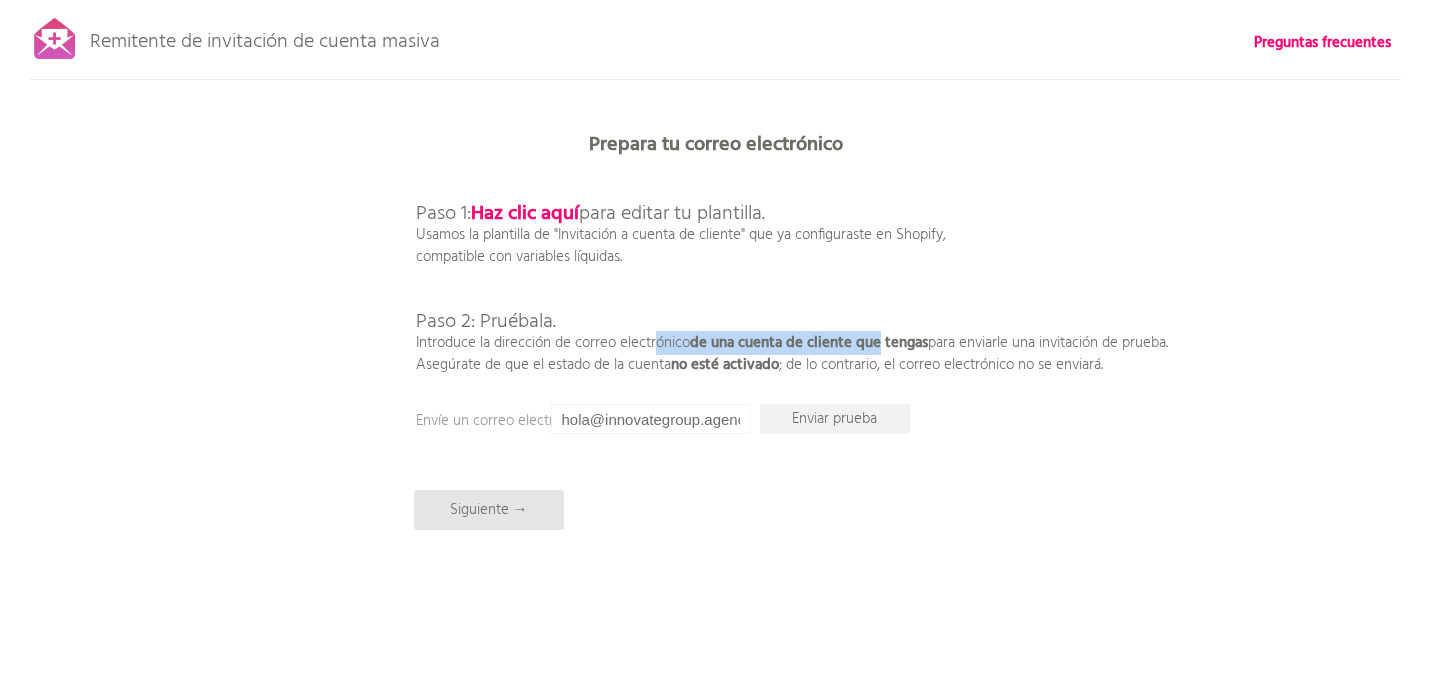 drag, startPoint x: 634, startPoint y: 339, endPoint x: 891, endPoint y: 339, distance: 257 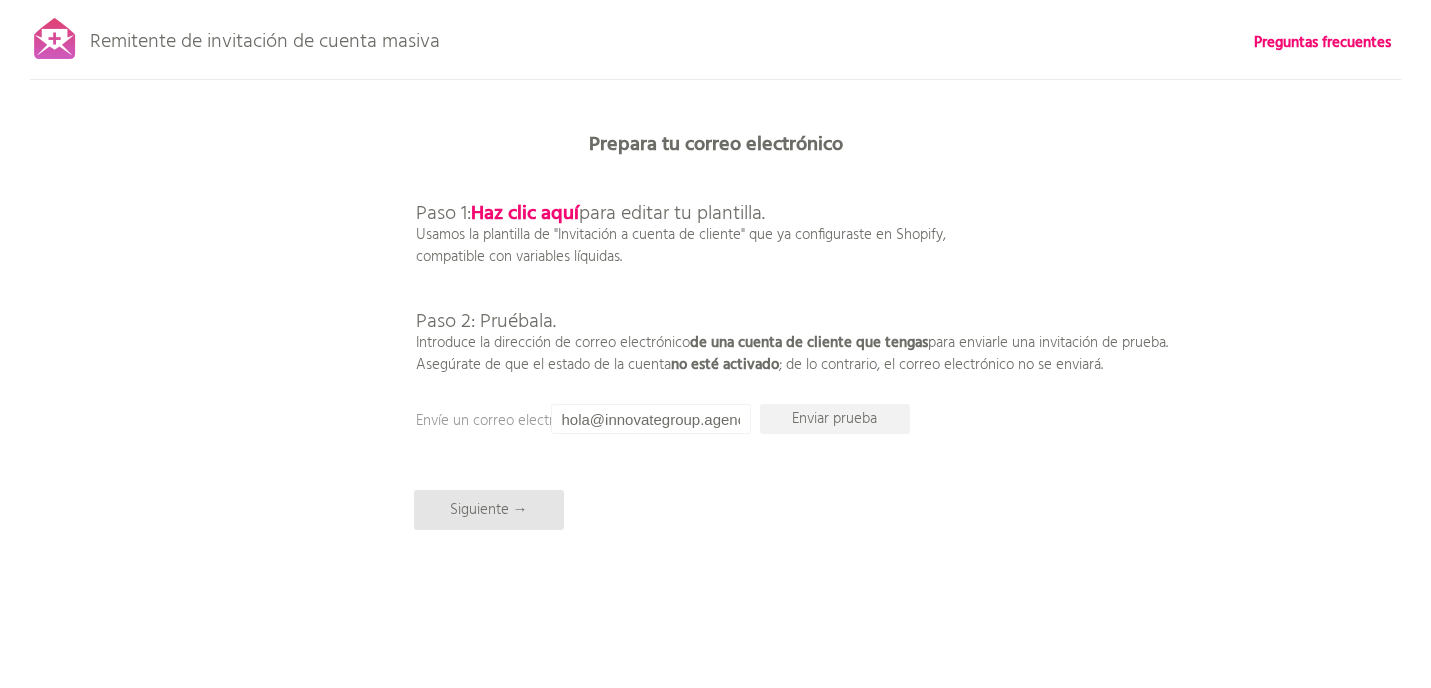 drag, startPoint x: 891, startPoint y: 338, endPoint x: 963, endPoint y: 335, distance: 72.06247 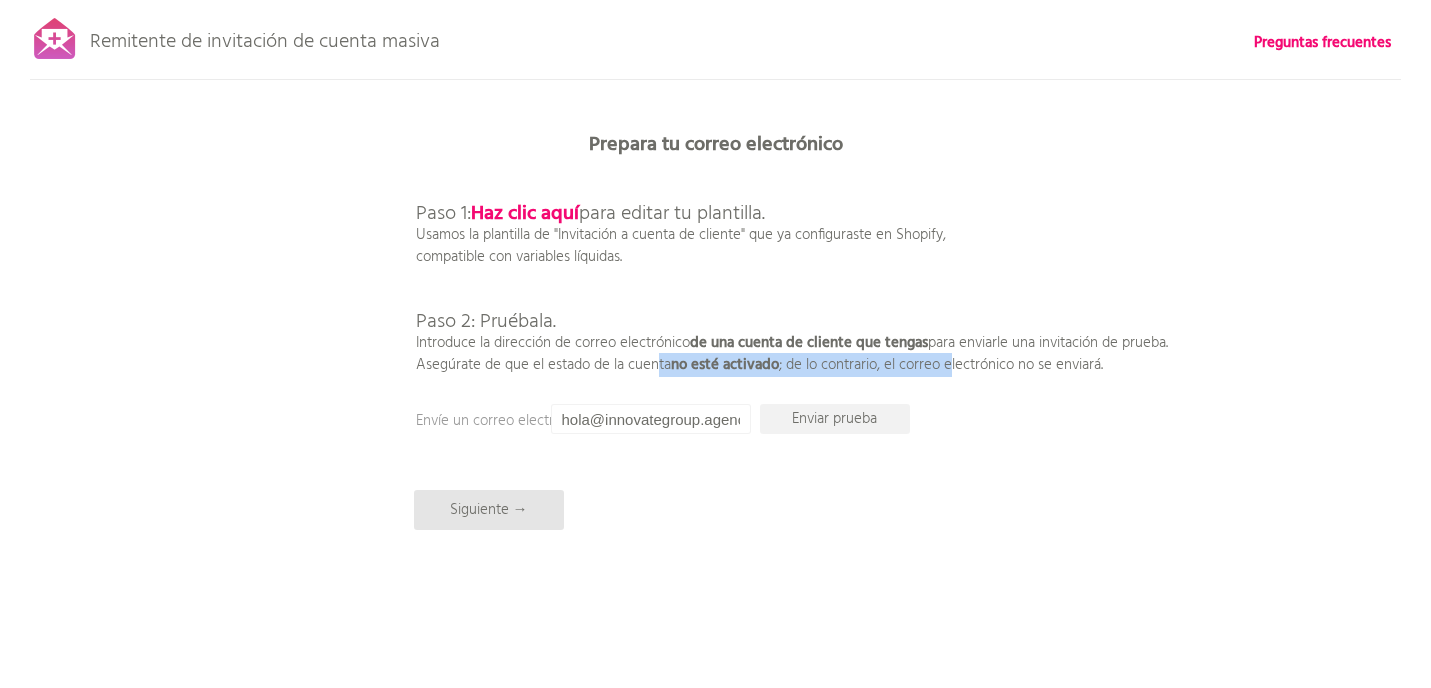 drag, startPoint x: 636, startPoint y: 366, endPoint x: 958, endPoint y: 369, distance: 322.01398 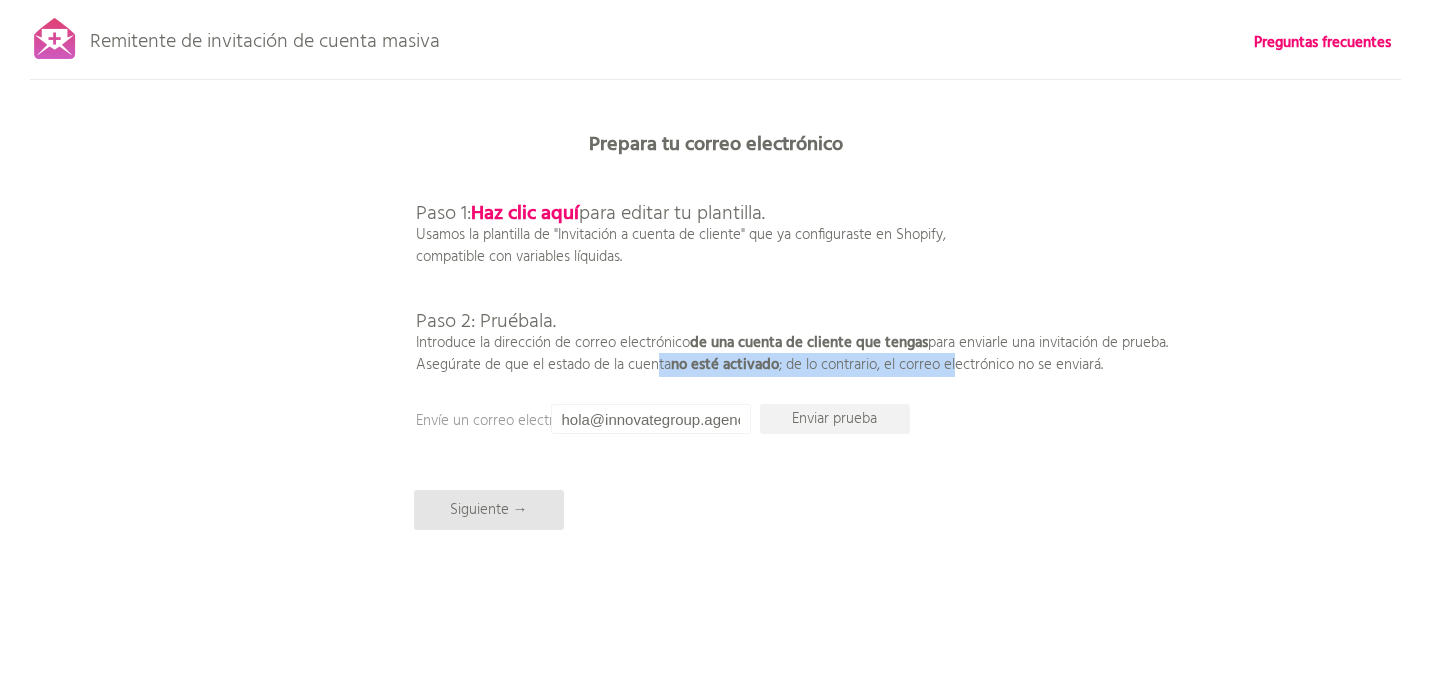 click on "; de lo contrario, el correo electrónico no se enviará." at bounding box center (443, 214) 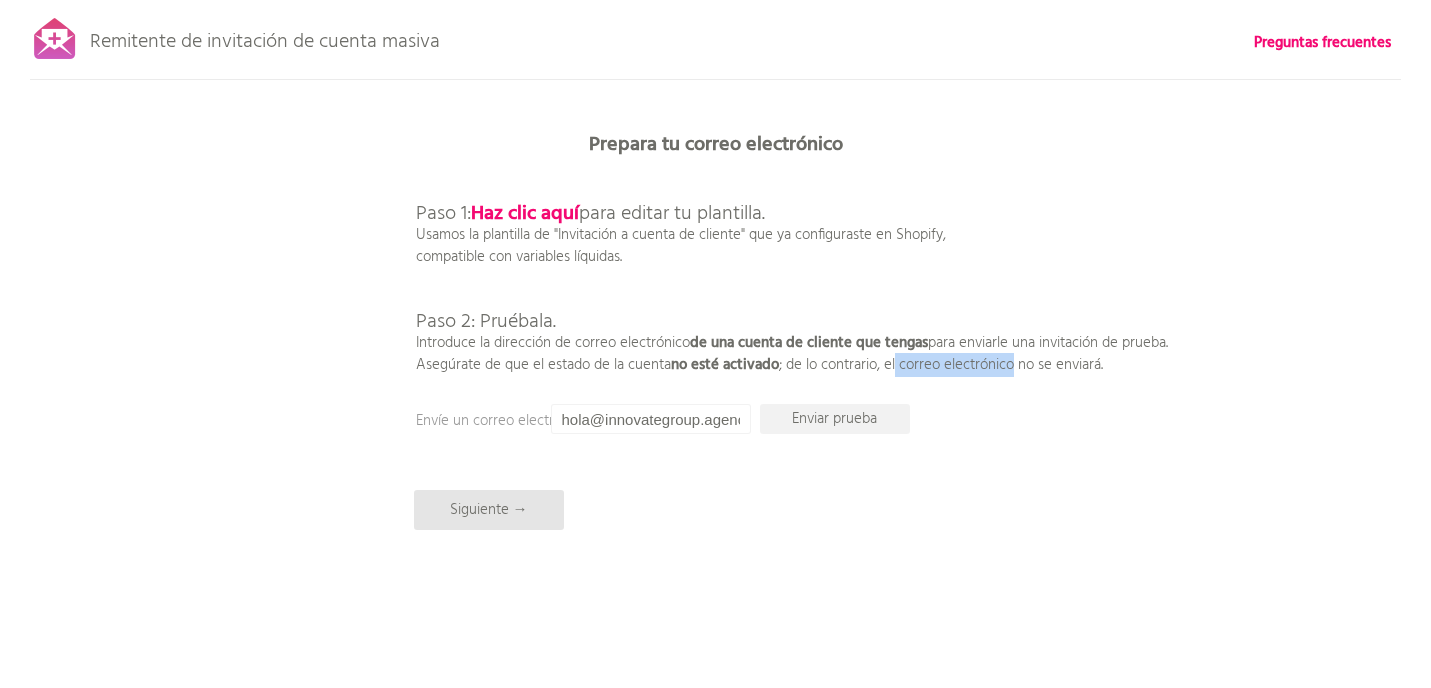 drag, startPoint x: 898, startPoint y: 369, endPoint x: 1086, endPoint y: 369, distance: 188 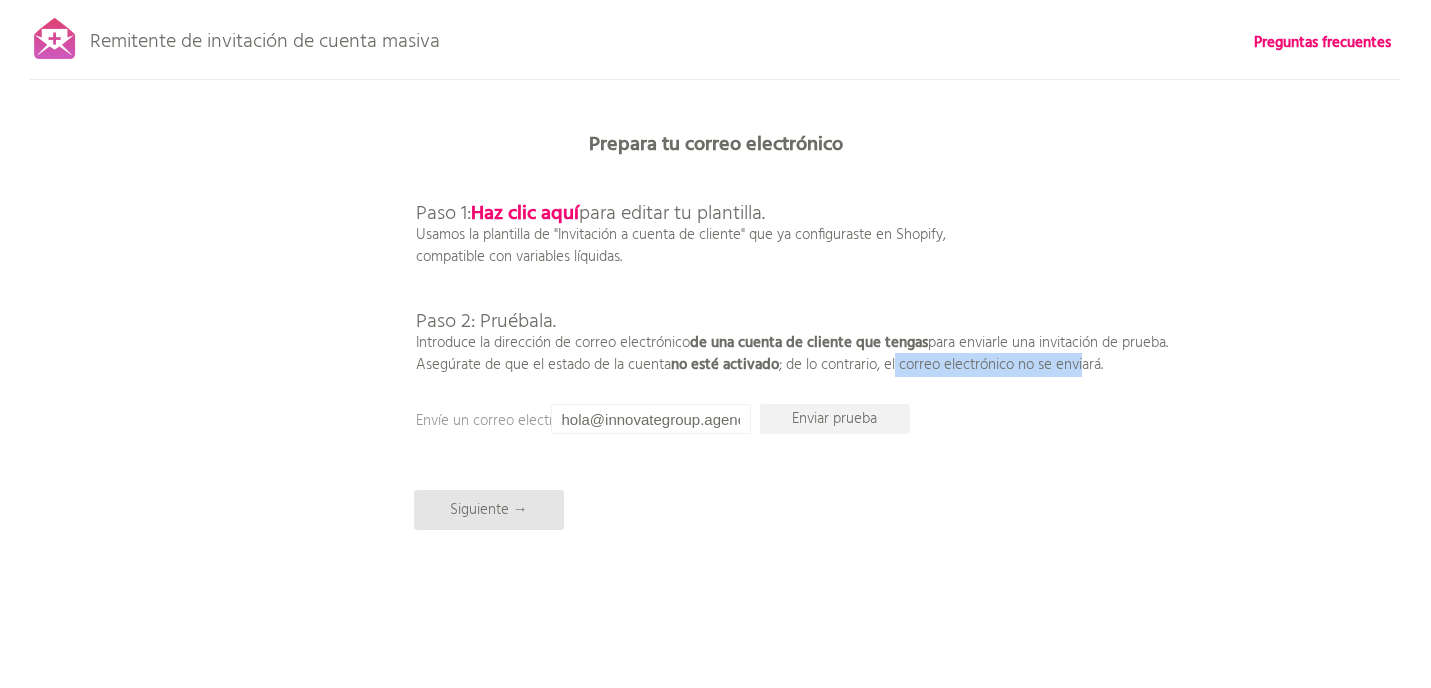 click on "; de lo contrario, el correo electrónico no se enviará." at bounding box center (443, 214) 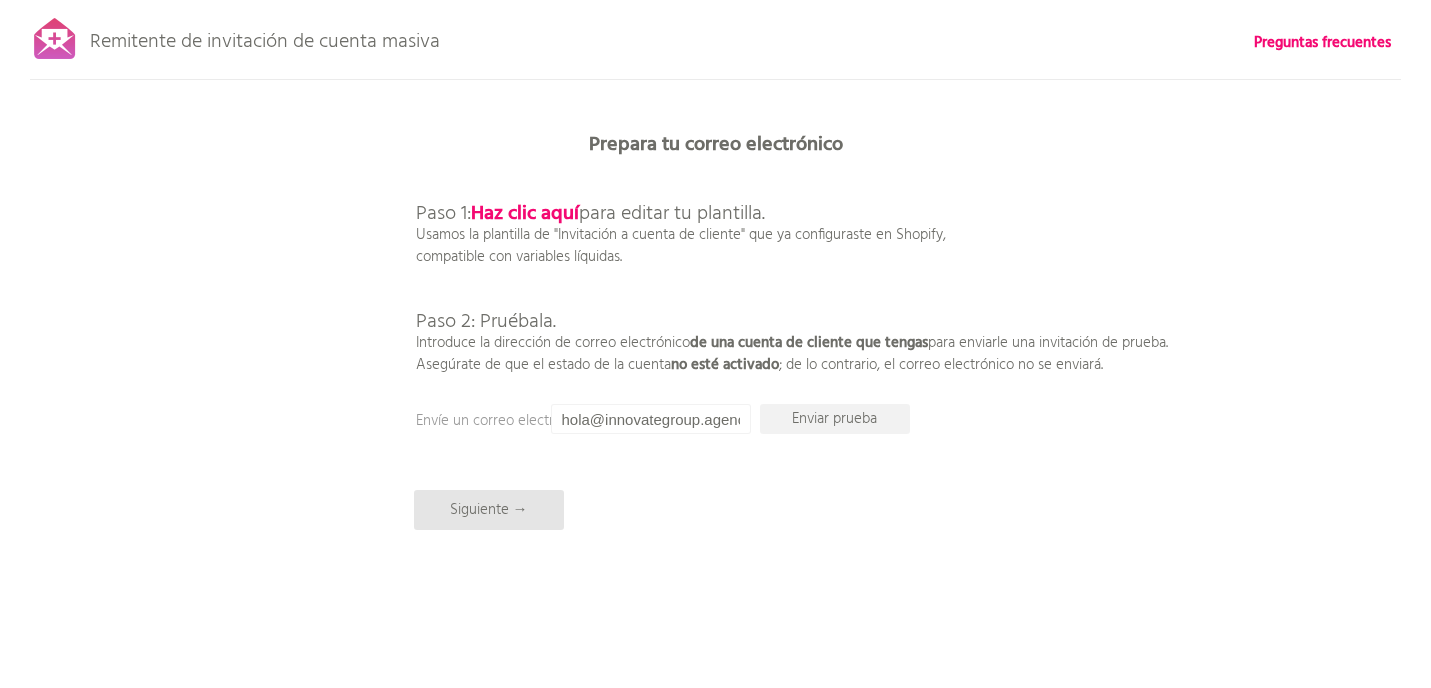 click on "Paso 1:  Haz clic aquí  para editar tu plantilla.
Usamos la plantilla de "Invitación a cuenta de cliente" que ya configuraste en Shopify,
compatible con variables líquidas.
Paso 2: Pruébala.
Introduce la dirección de correo electrónico  de una cuenta de cliente que tengas  para enviarle una invitación de prueba.
Asegúrate de que el estado de la cuenta  no esté activado  ; de lo contrario, el correo electrónico no se enviará." at bounding box center [792, 268] 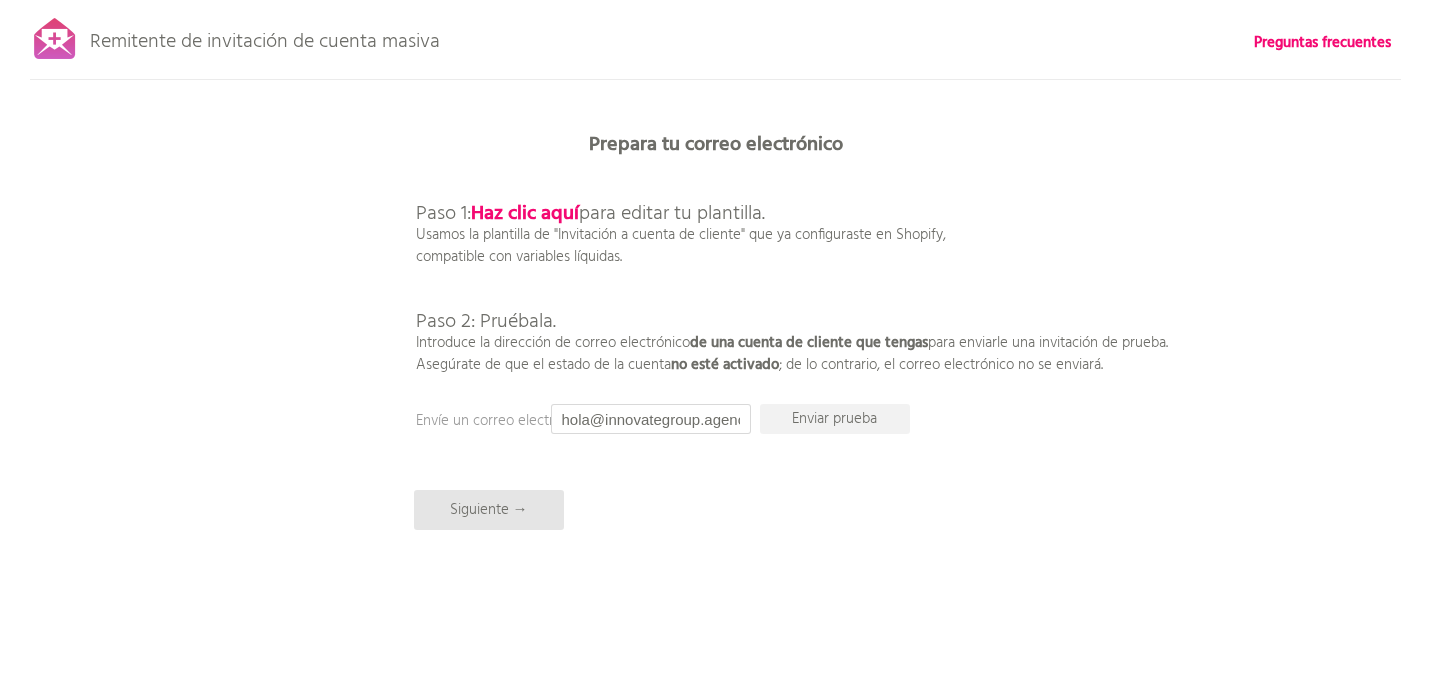 scroll, scrollTop: 0, scrollLeft: 13, axis: horizontal 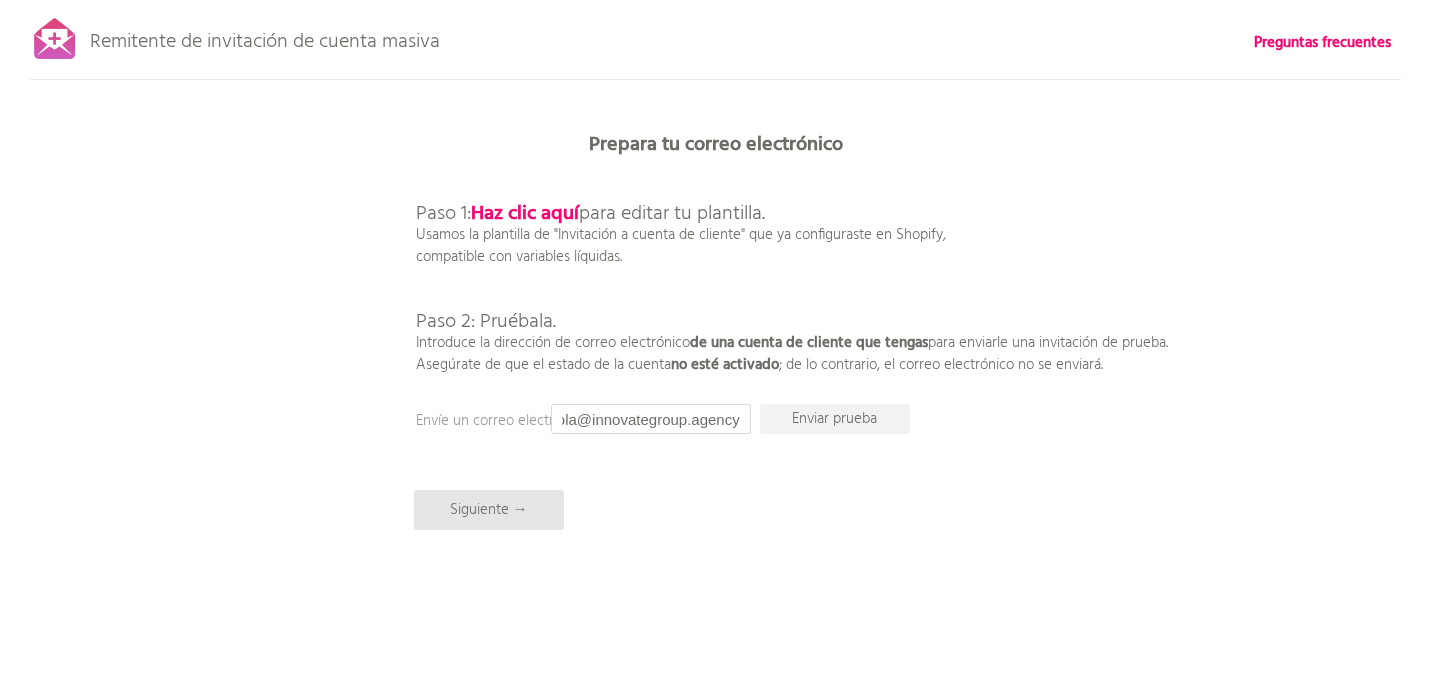 drag, startPoint x: 556, startPoint y: 422, endPoint x: 743, endPoint y: 420, distance: 187.0107 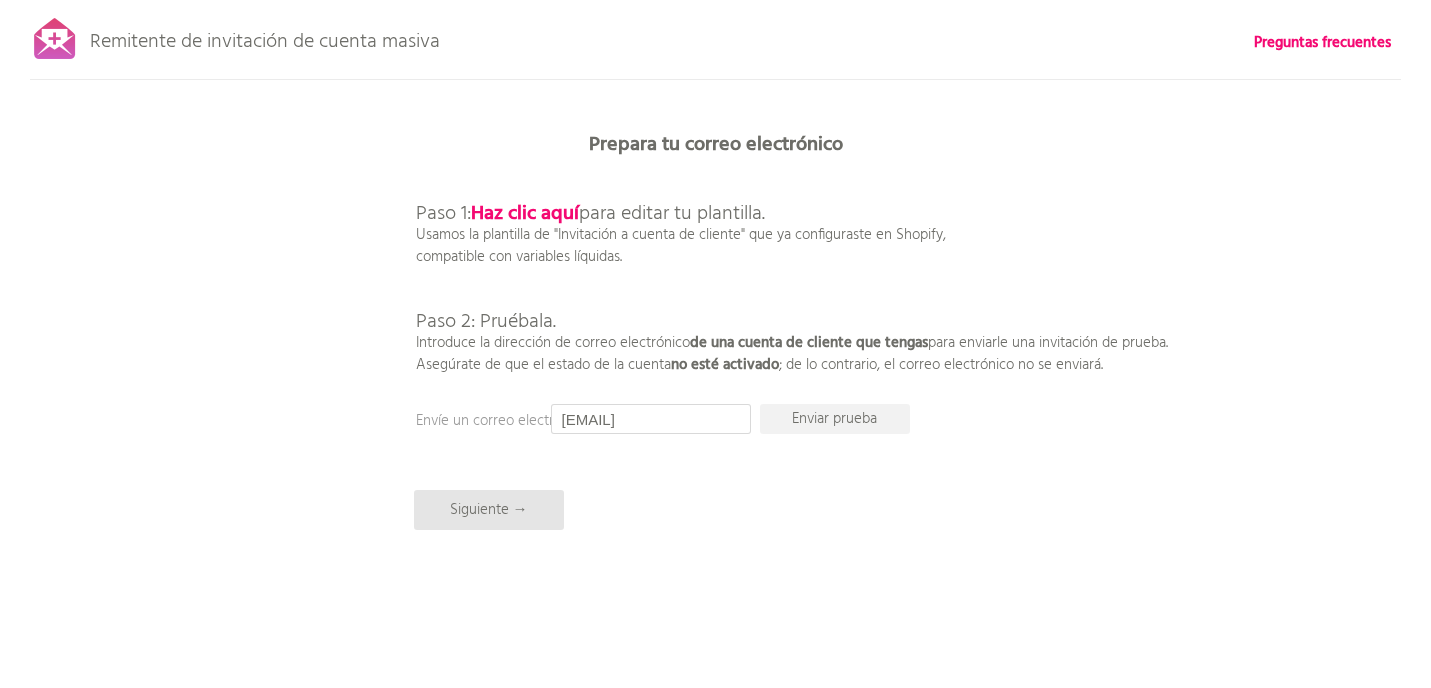 scroll, scrollTop: 0, scrollLeft: 100, axis: horizontal 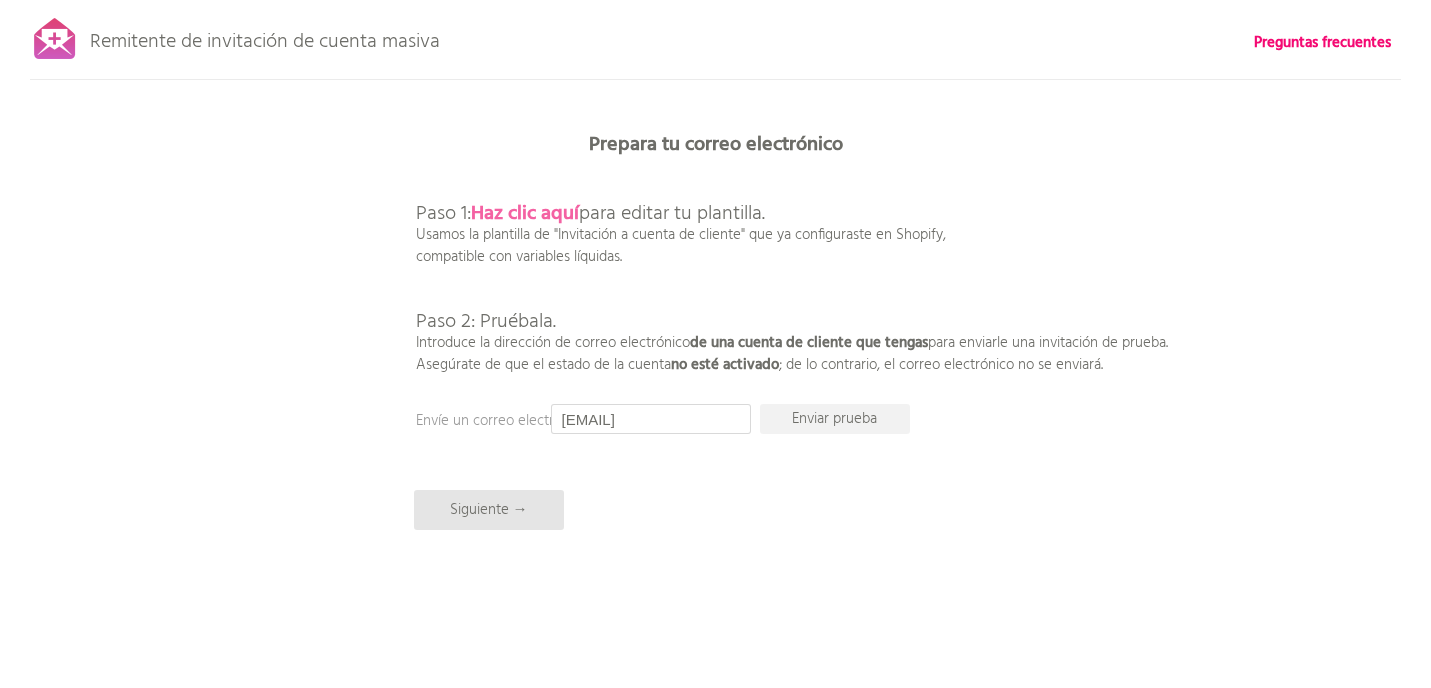 type on "agustina.mansilla@innovategroup.agency" 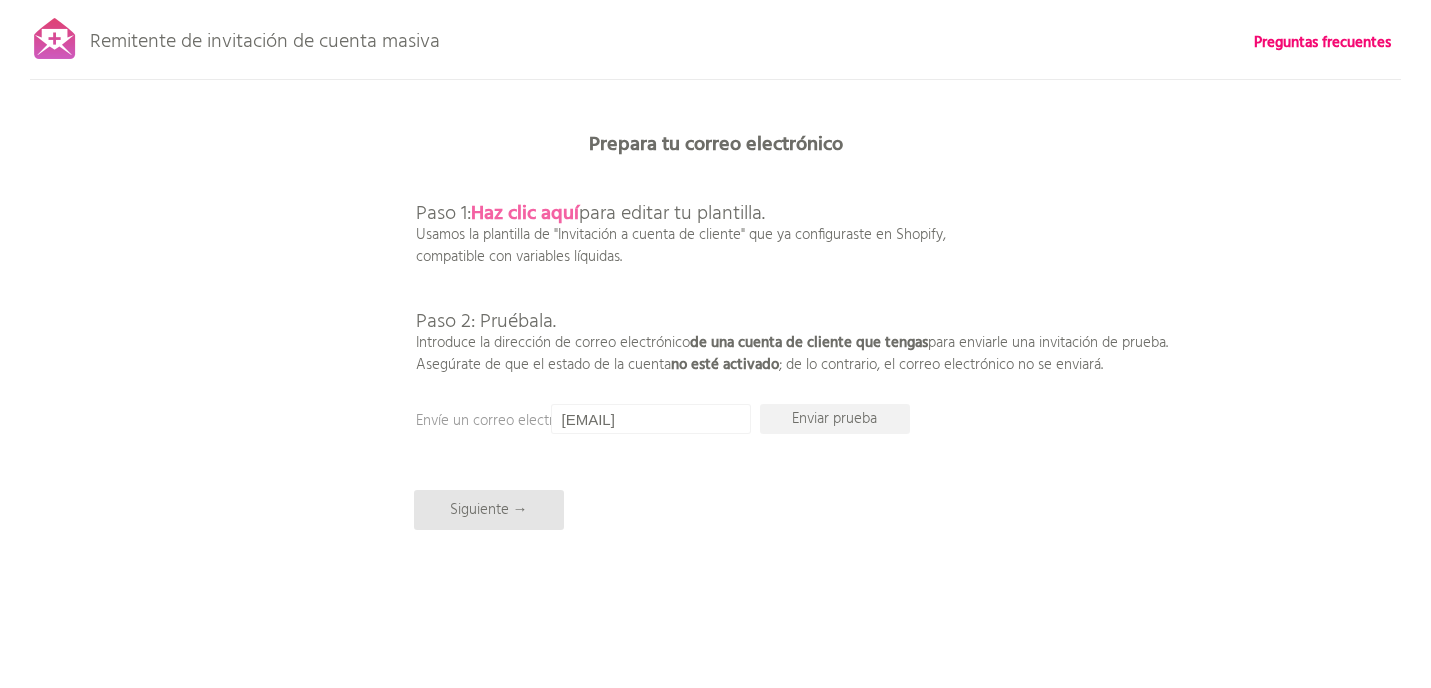 click on "Haz clic aquí" at bounding box center (525, 214) 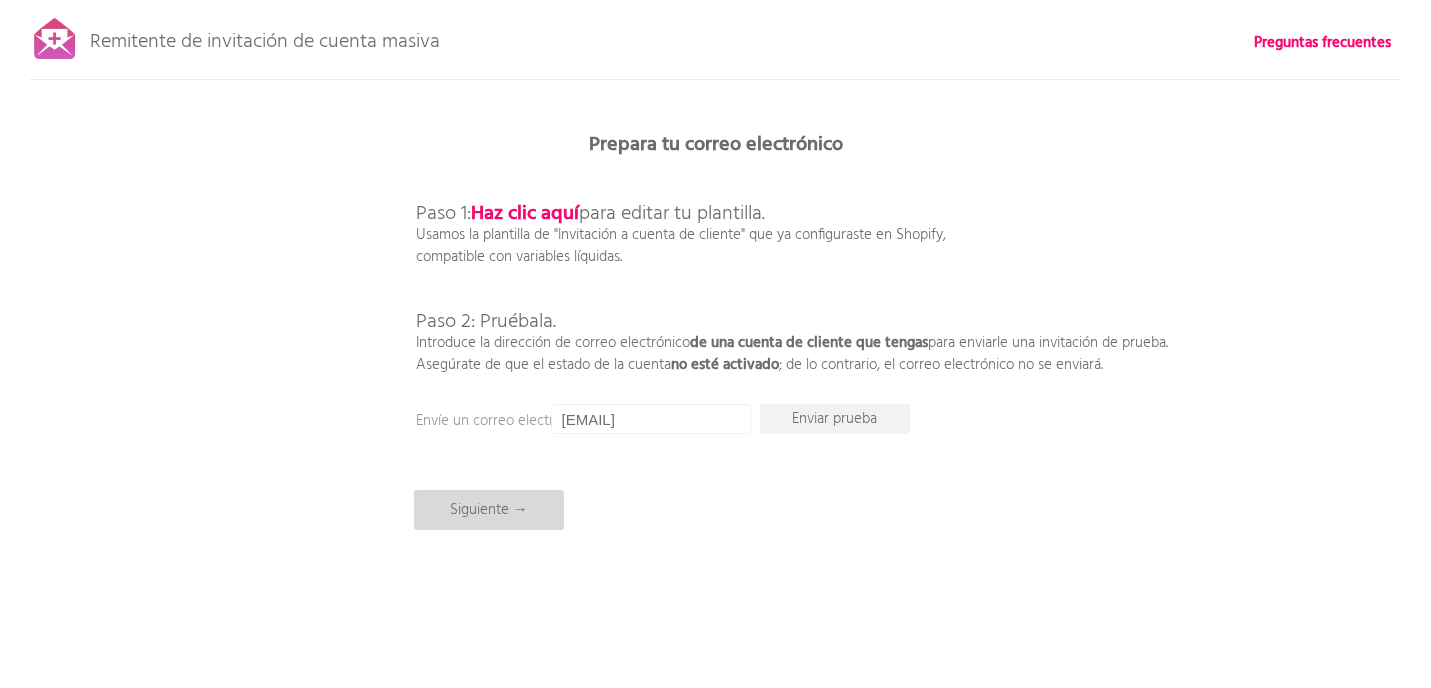 click on "Siguiente →" at bounding box center [489, 510] 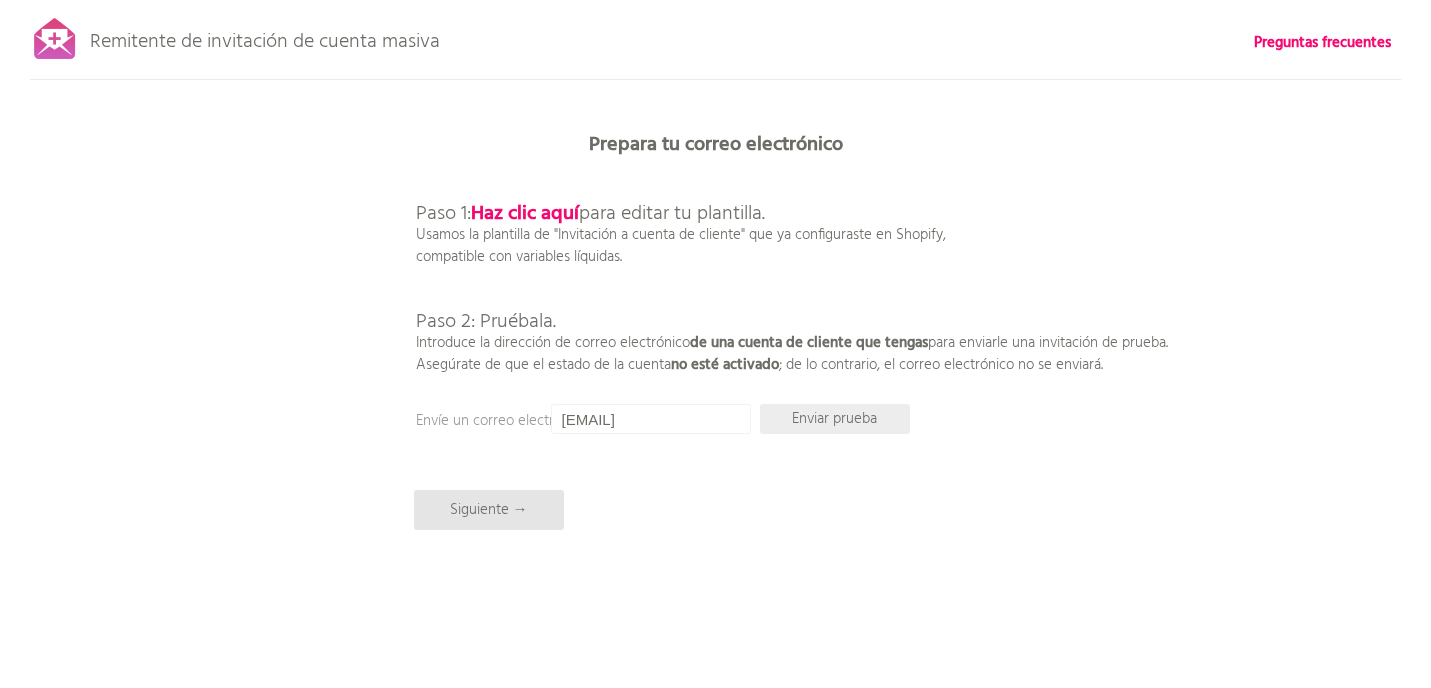 click on "Enviar prueba" at bounding box center [834, 419] 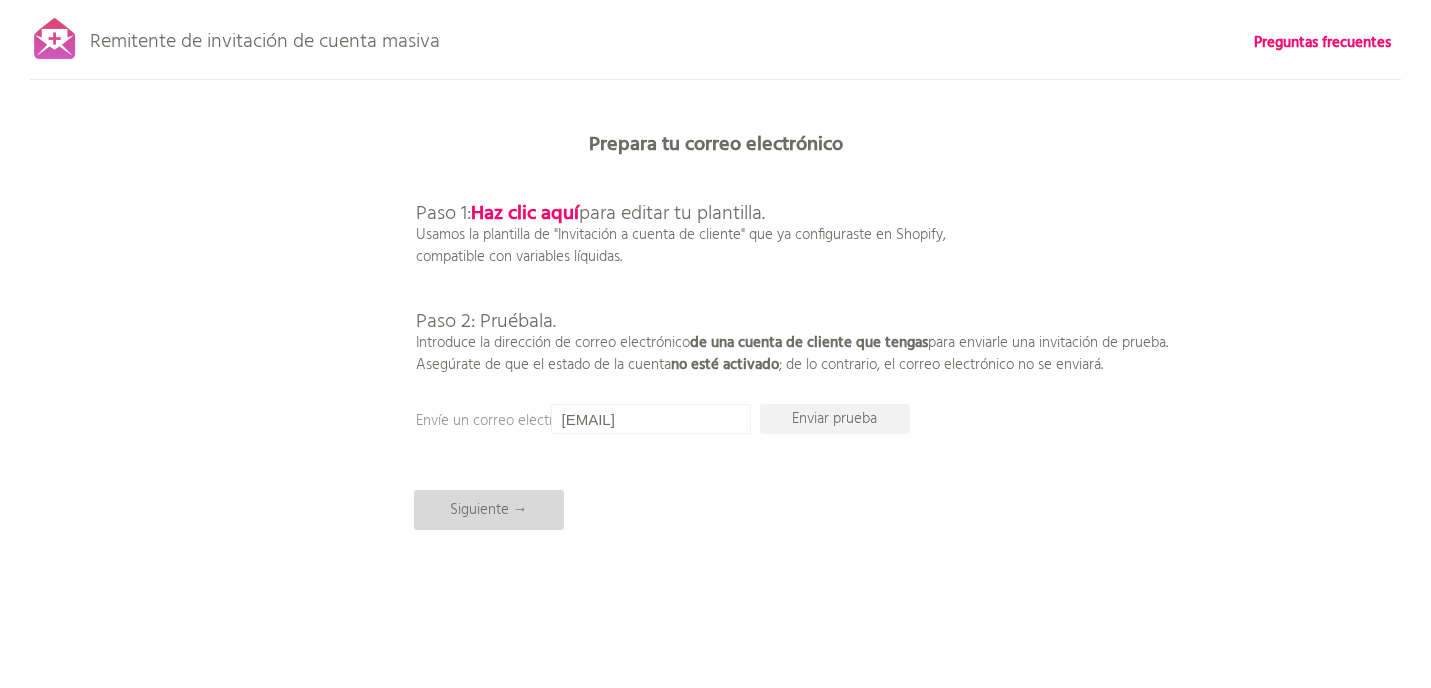click on "Siguiente →" at bounding box center (489, 510) 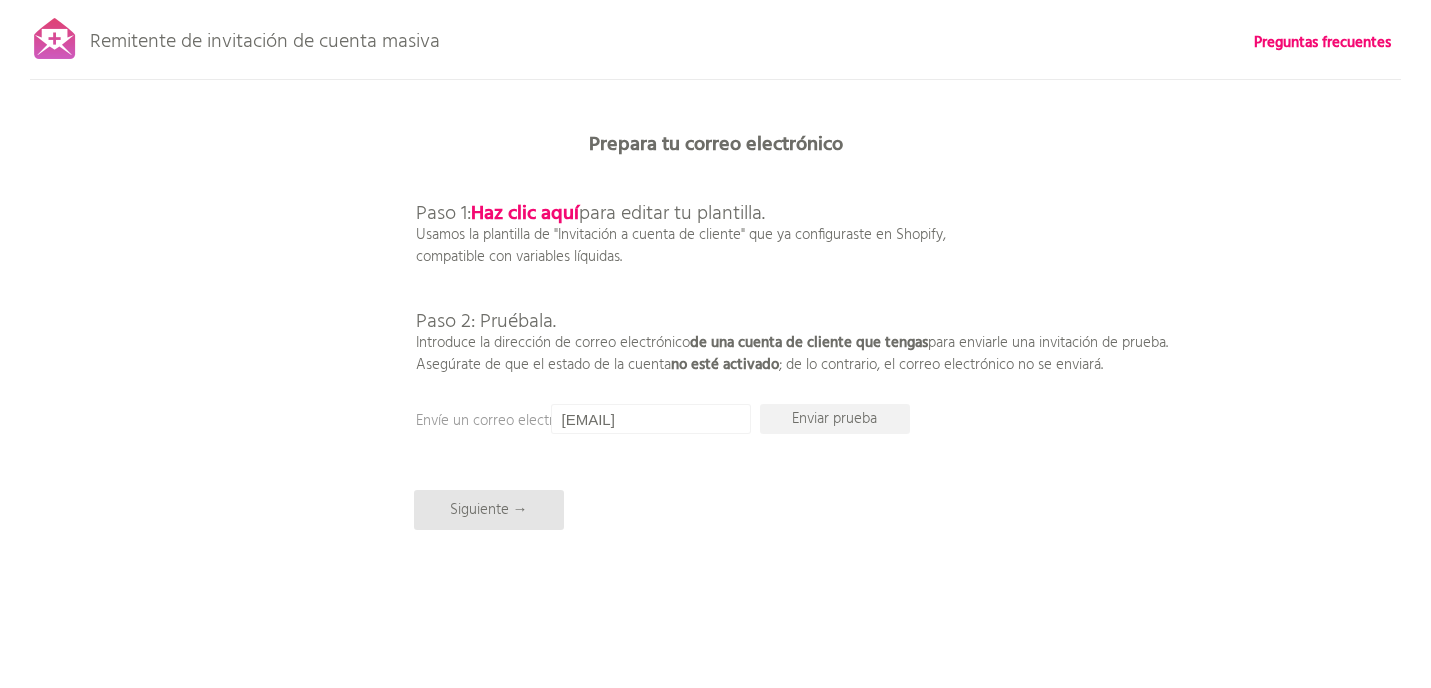 click on "Remitente de invitación de cuenta masiva
Preguntas frecuentes
¡Todos los clientes sincronizados!
Pausa el envío
(Esto puede tardar hasta 30 minutos)
¿Qué sigue? Asegúrate de que los nuevos clientes activen sus cuentas de ahora en adelante:
Configura invitaciones automáticas continuas →
Volver a escanear y componer
Prepara tu correo electrónico
Paso 1:  Haz clic aquí  para editar tu plantilla.
Usamos la plantilla de "Invitación a cuenta de cliente" que ya configuraste en Shopify,
compatible con variables líquidas.
Paso 2: Pruébala.
Introduce la dirección de correo electrónico  de una cuenta de cliente que tengas  para enviarle una invitación de prueba.
Asegúrate de que el estado de la cuenta  no esté activado  ; de lo contrario, el correo electrónico no se enviará." at bounding box center (715, 350) 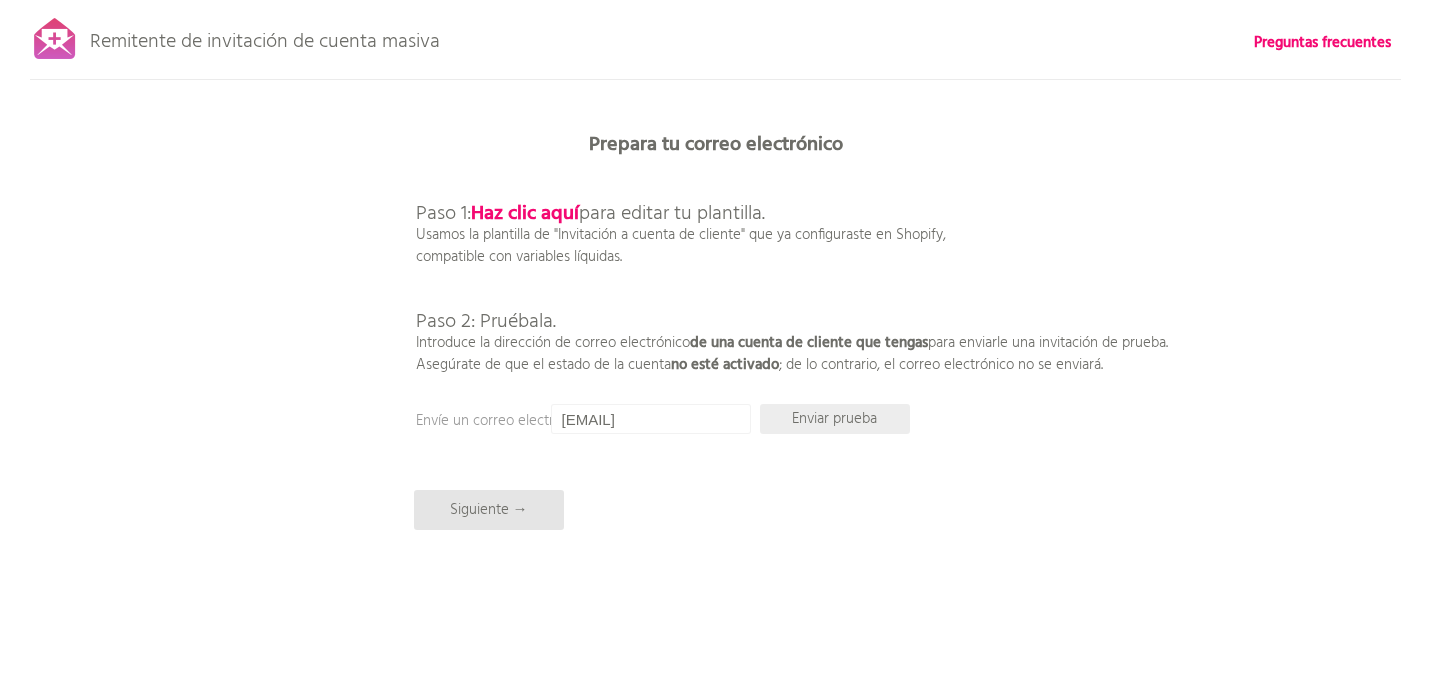 click on "Enviar prueba" at bounding box center [834, 419] 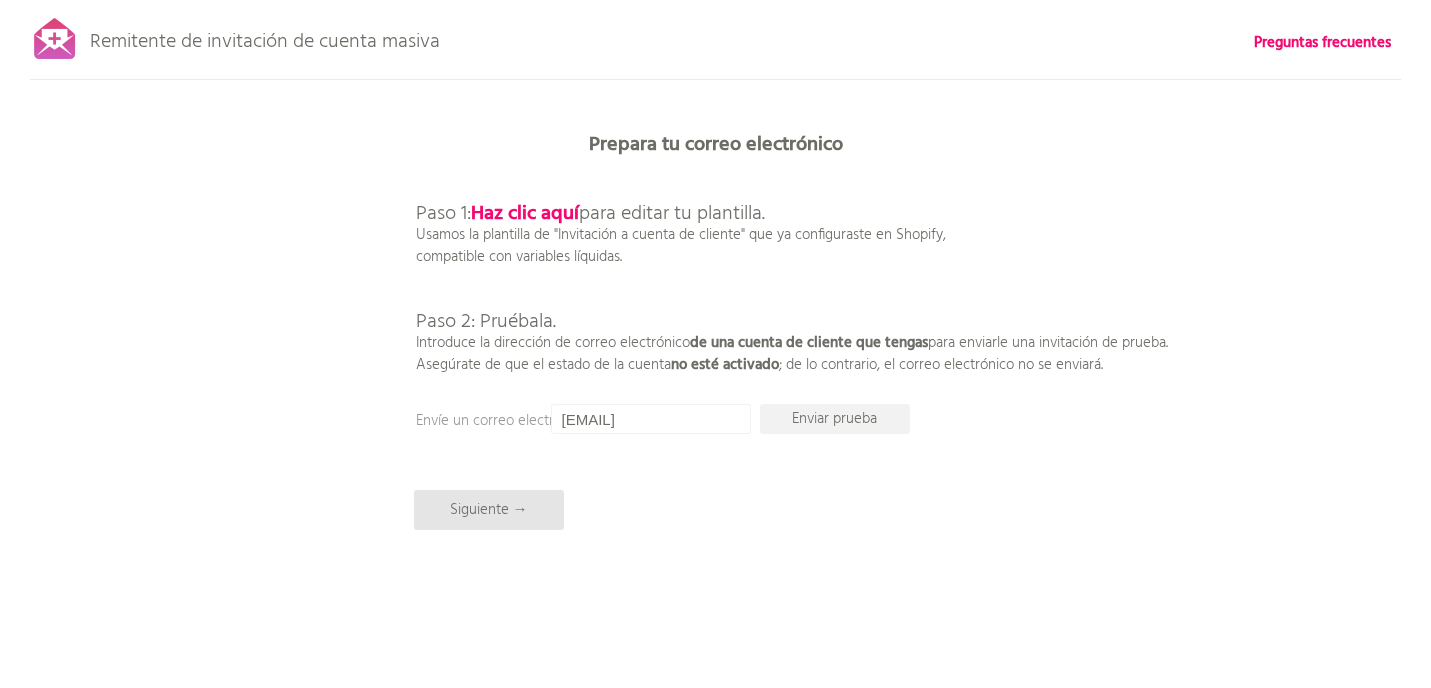 click on "Remitente de invitación de cuenta masiva
Preguntas frecuentes
¡Todos los clientes sincronizados!
Pausa el envío
(Esto puede tardar hasta 30 minutos)
¿Qué sigue? Asegúrate de que los nuevos clientes activen sus cuentas de ahora en adelante:
Configura invitaciones automáticas continuas →
Volver a escanear y componer
Prepara tu correo electrónico
Paso 1:  Haz clic aquí  para editar tu plantilla.
Usamos la plantilla de "Invitación a cuenta de cliente" que ya configuraste en Shopify,
compatible con variables líquidas.
Paso 2: Pruébala.
Introduce la dirección de correo electrónico  de una cuenta de cliente que tengas  para enviarle una invitación de prueba.
Asegúrate de que el estado de la cuenta  no esté activado  ; de lo contrario, el correo electrónico no se enviará." at bounding box center (715, 350) 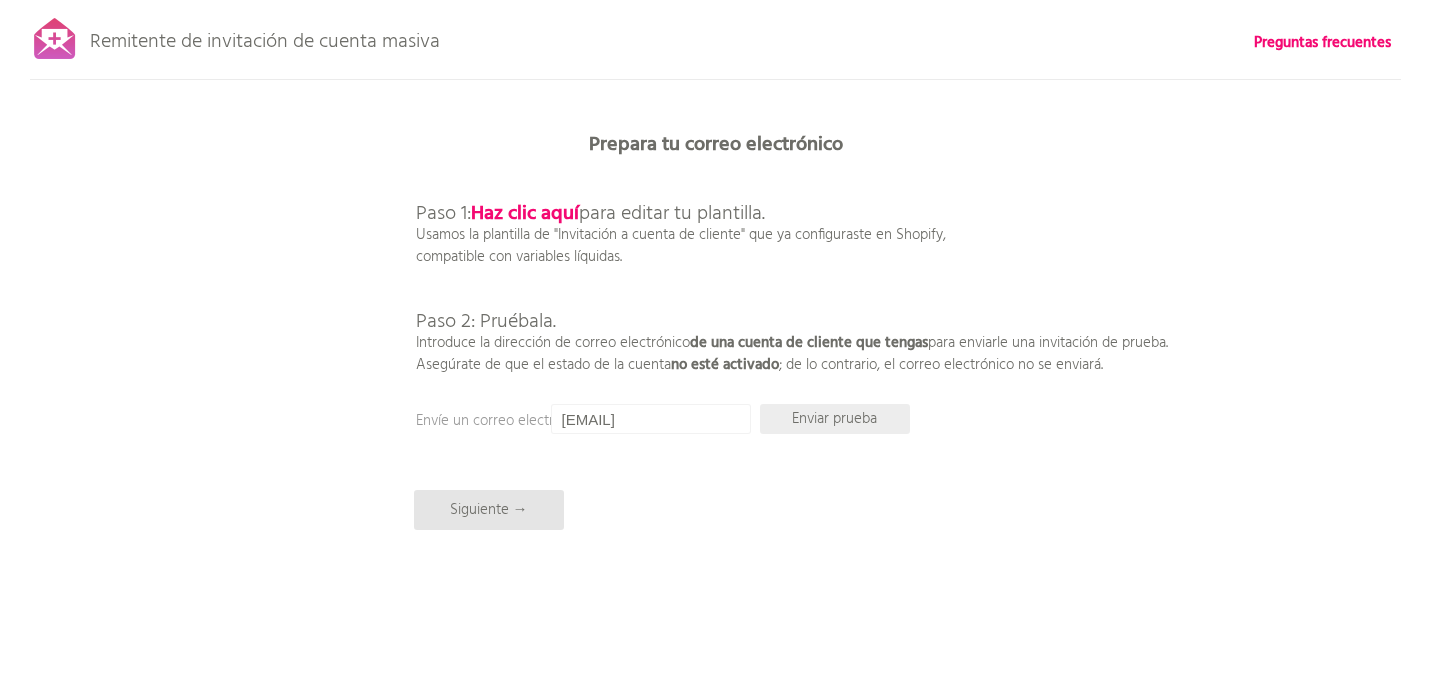 click on "Enviar prueba" at bounding box center (835, 419) 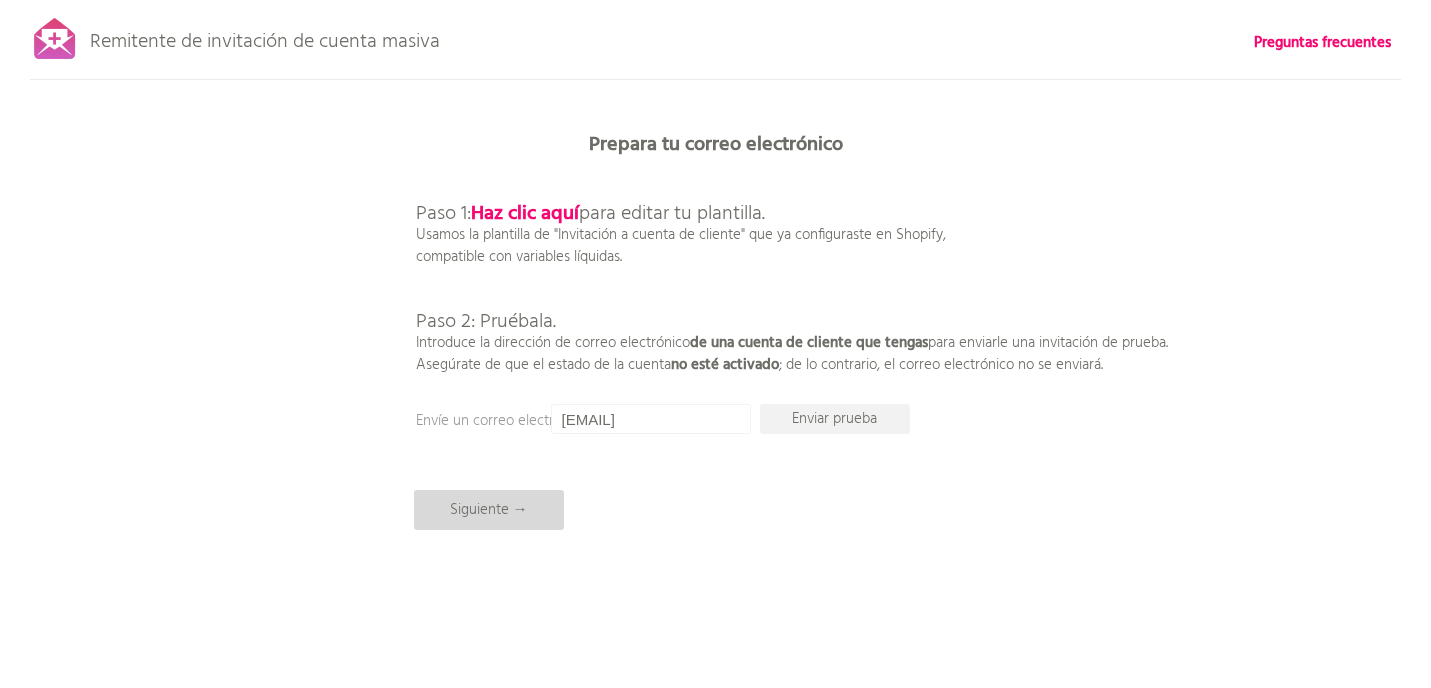 click on "Siguiente →" at bounding box center (489, 510) 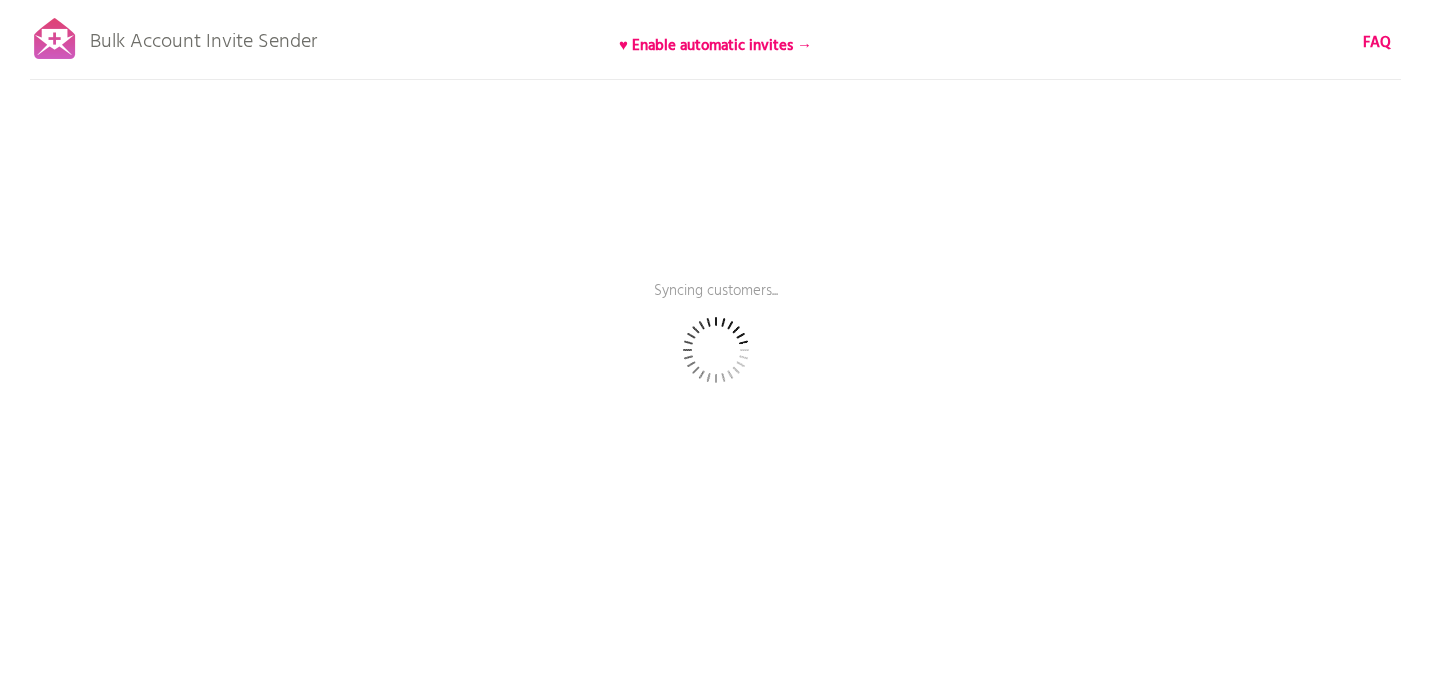 scroll, scrollTop: 0, scrollLeft: 0, axis: both 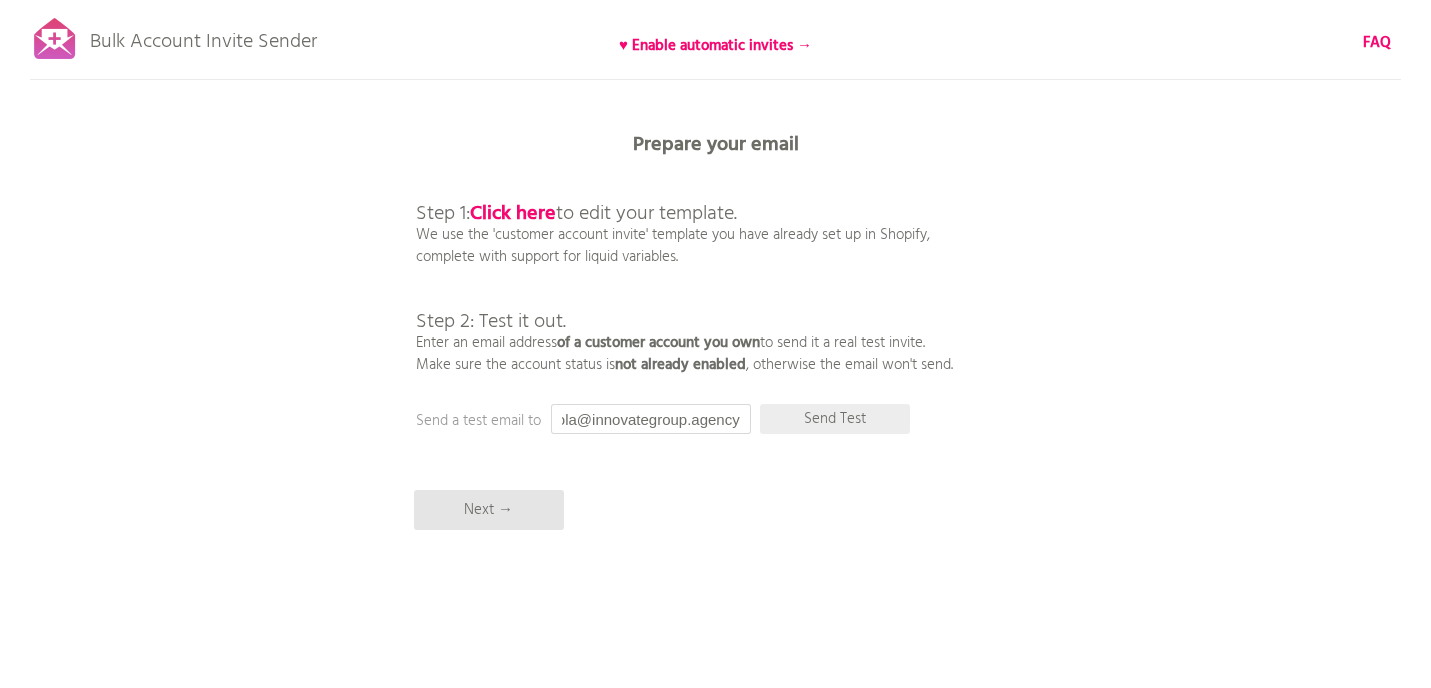drag, startPoint x: 562, startPoint y: 420, endPoint x: 773, endPoint y: 419, distance: 211.00237 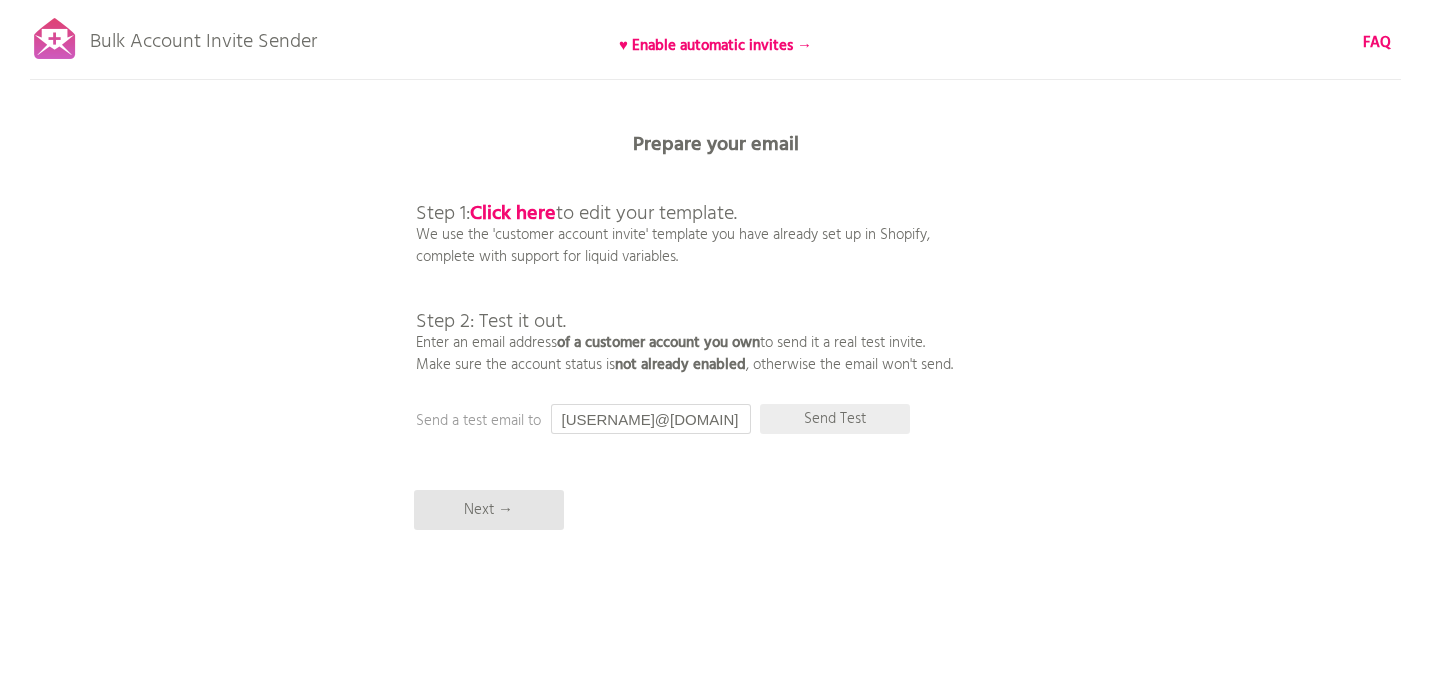 scroll, scrollTop: 0, scrollLeft: 100, axis: horizontal 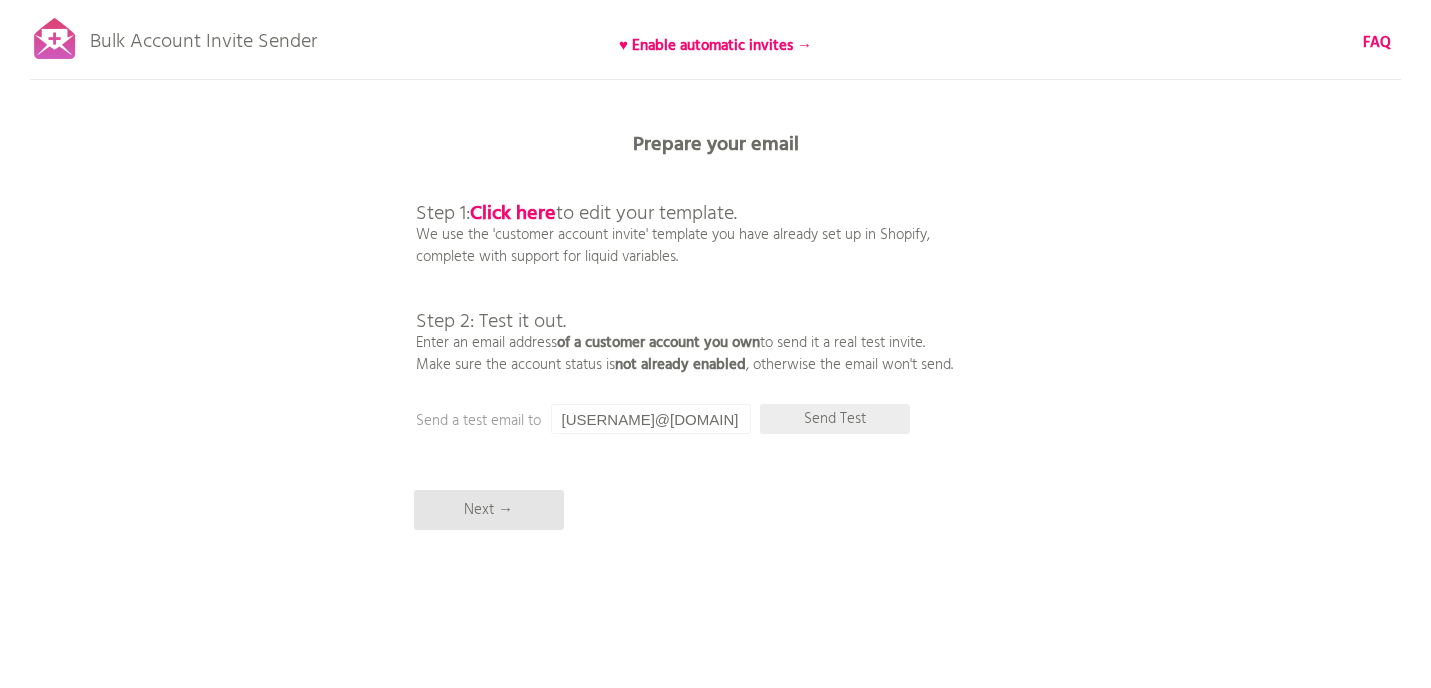click on "Send Test" at bounding box center [835, 419] 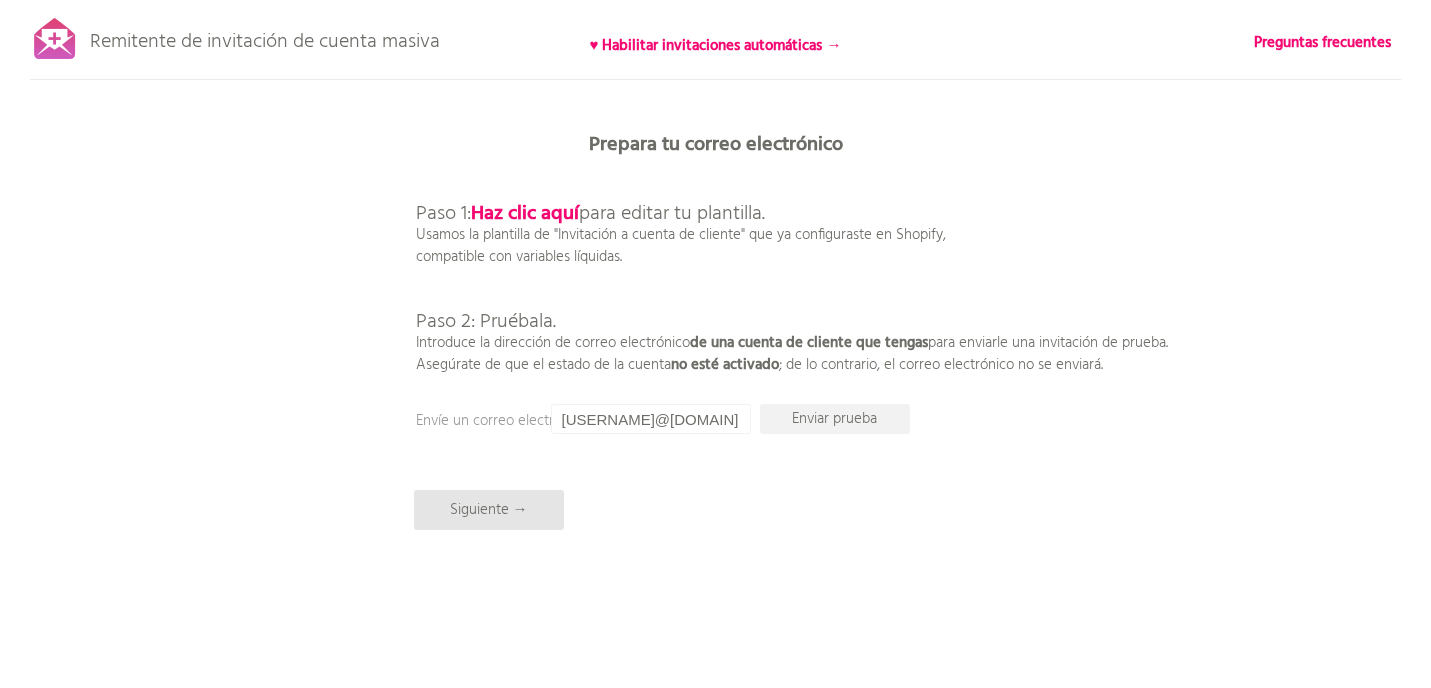 click on "Remitente de invitación de cuenta masiva
♥ Habilitar invitaciones automáticas →
Preguntas frecuentes
¡Todos los clientes sincronizados!
Pausa el envío
(Esto puede tardar hasta 30 minutos)
¿Qué sigue? Asegúrate de que los nuevos clientes activen sus cuentas de ahora en adelante:
Configura invitaciones automáticas continuas →
Volver a escanear y componer
¿Tardando demasiado?  Omite el reescaneo.
Prepara tu correo electrónico
Paso 1:  Haz clic aquí  para editar tu plantilla.
Usamos la plantilla de "Invitación a cuenta de cliente" que ya configuraste en Shopify,
compatible con variables líquidas.
Paso 2: Pruébala.
Introduce la dirección de correo electrónico  de una cuenta de cliente que tengas  para enviarle una invitación de prueba.  no esté activado
6" at bounding box center (715, 350) 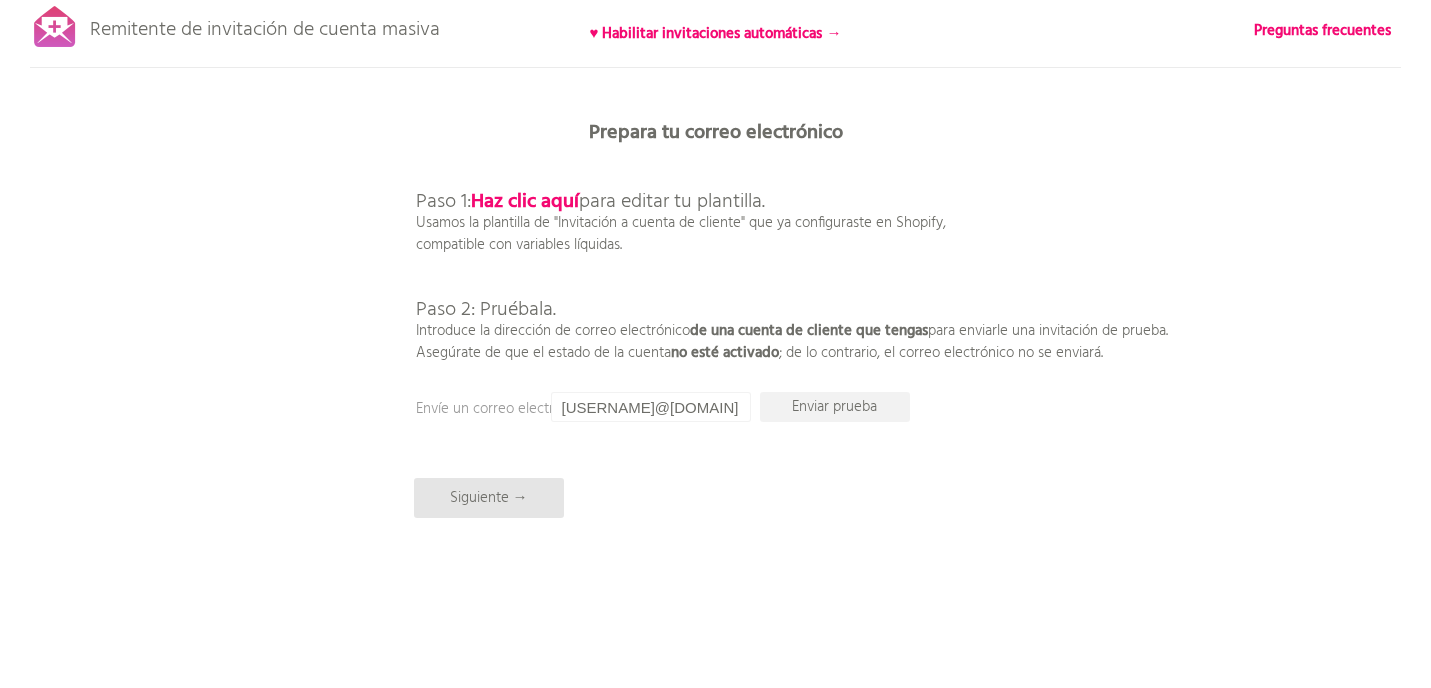 scroll, scrollTop: 0, scrollLeft: 0, axis: both 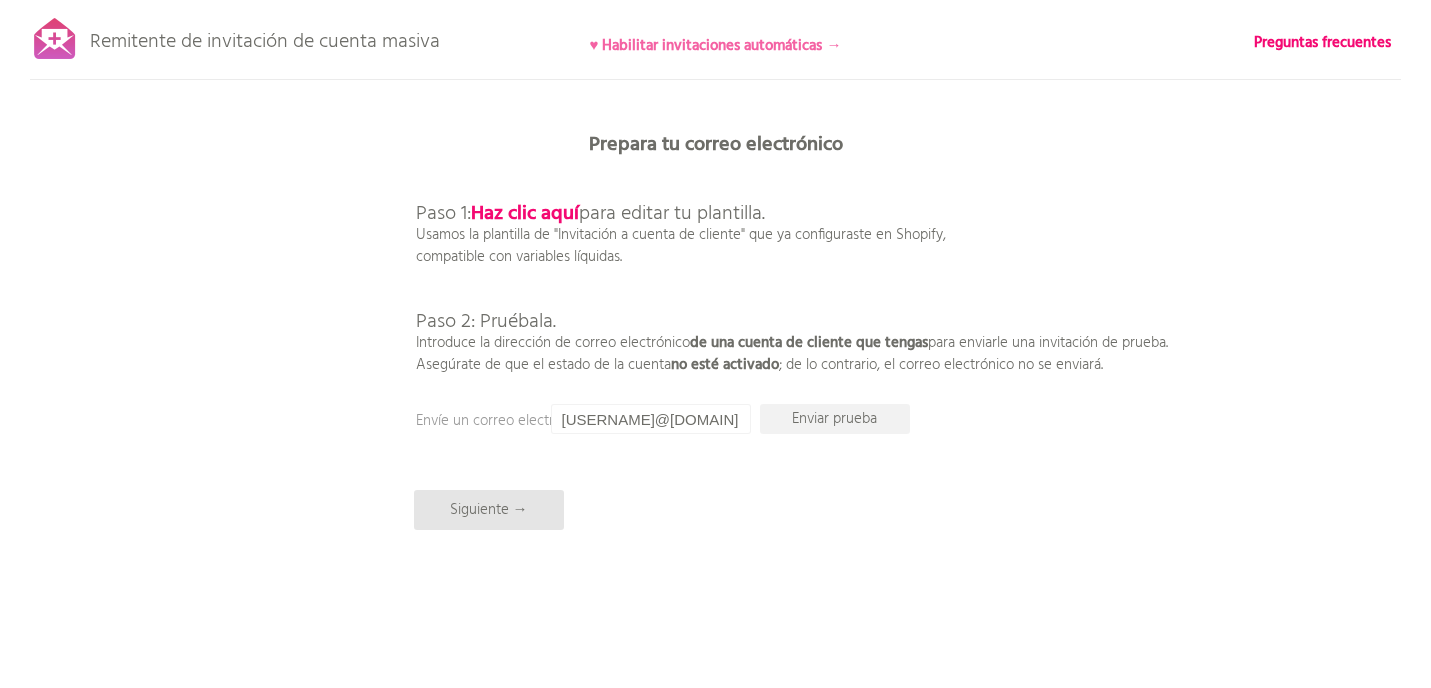 click on "♥ Habilitar invitaciones automáticas →" at bounding box center (716, 46) 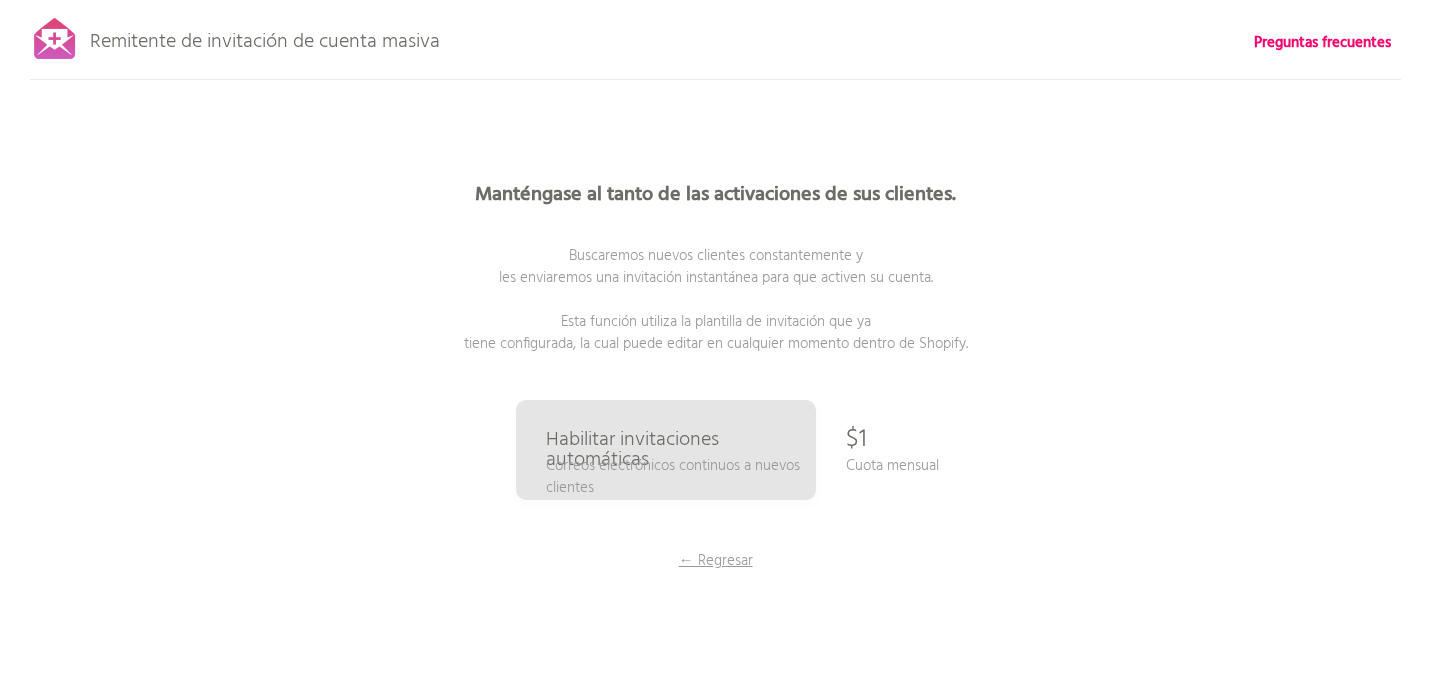 click on "Manténgase al tanto de las activaciones de sus clientes.
Buscaremos nuevos clientes constantemente y
les enviaremos una invitación instantánea para que activen su cuenta.
Esta función utiliza la plantilla de invitación que ya
tiene configurada, la cual puede editar en cualquier momento dentro de Shopify.
Habilitar invitaciones automáticas
Correos electrónicos continuos a nuevos clientes
$1
Cuota mensual
← Regresar" at bounding box center [716, 400] 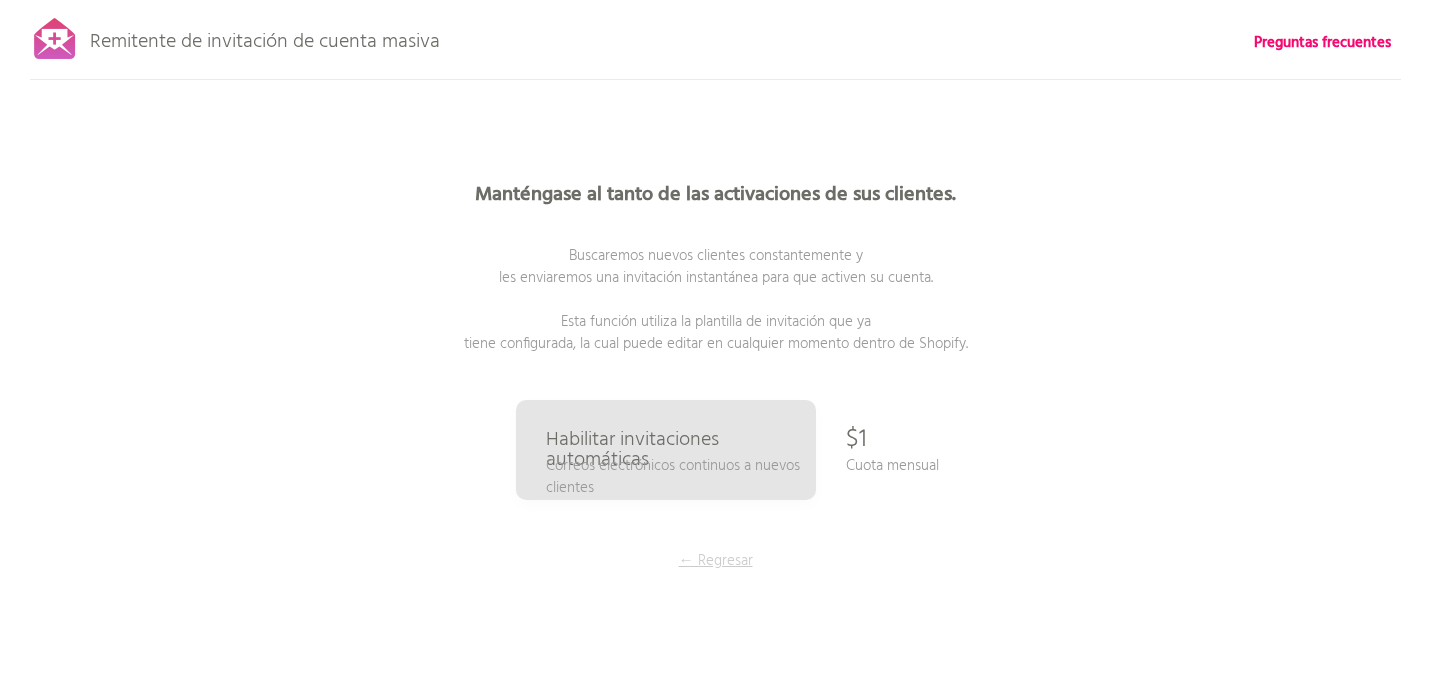 click on "← Regresar" at bounding box center (716, 561) 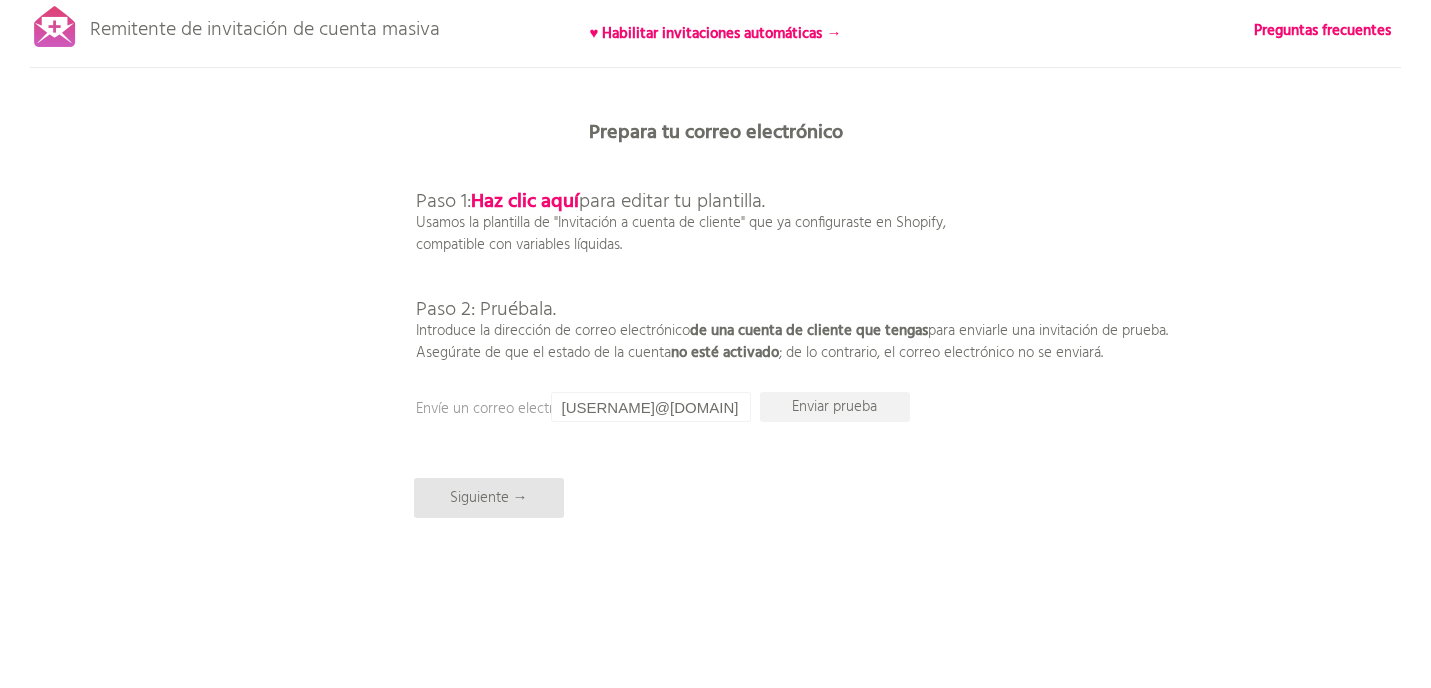 scroll, scrollTop: 0, scrollLeft: 0, axis: both 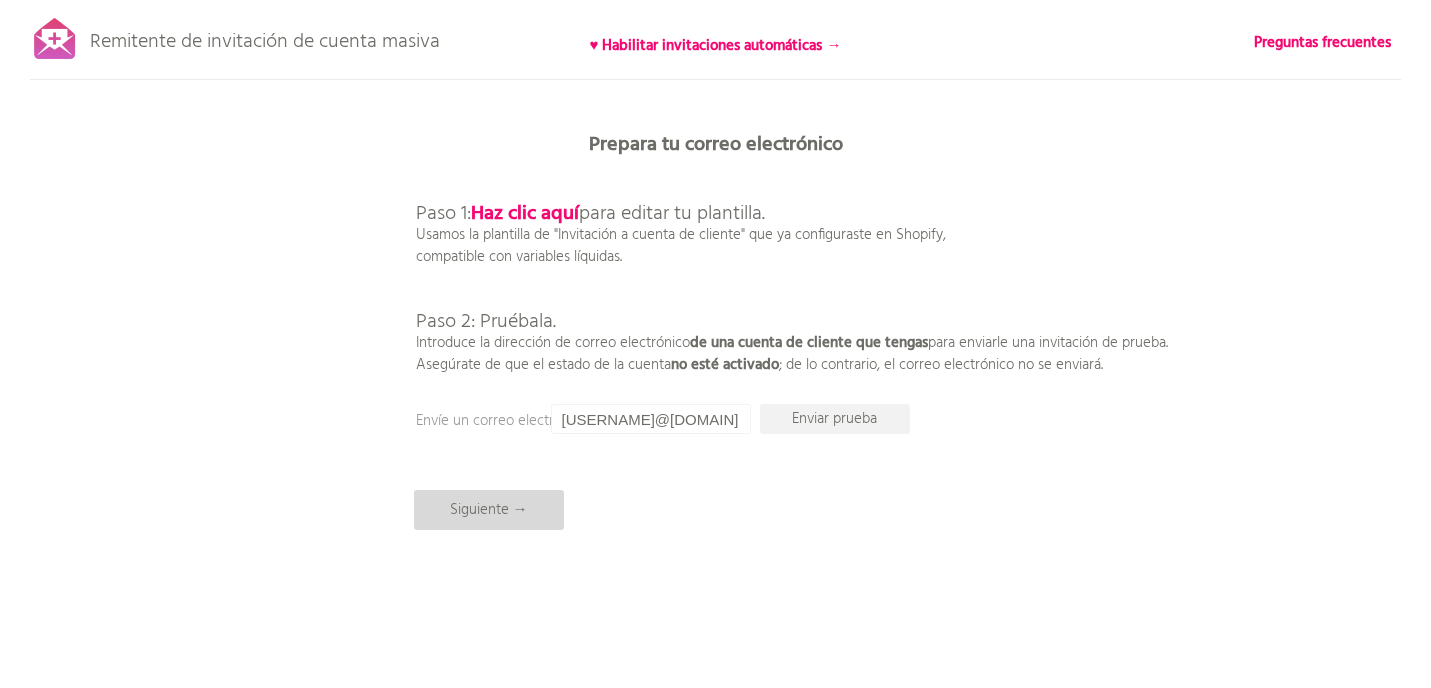 click on "Siguiente →" at bounding box center (489, 510) 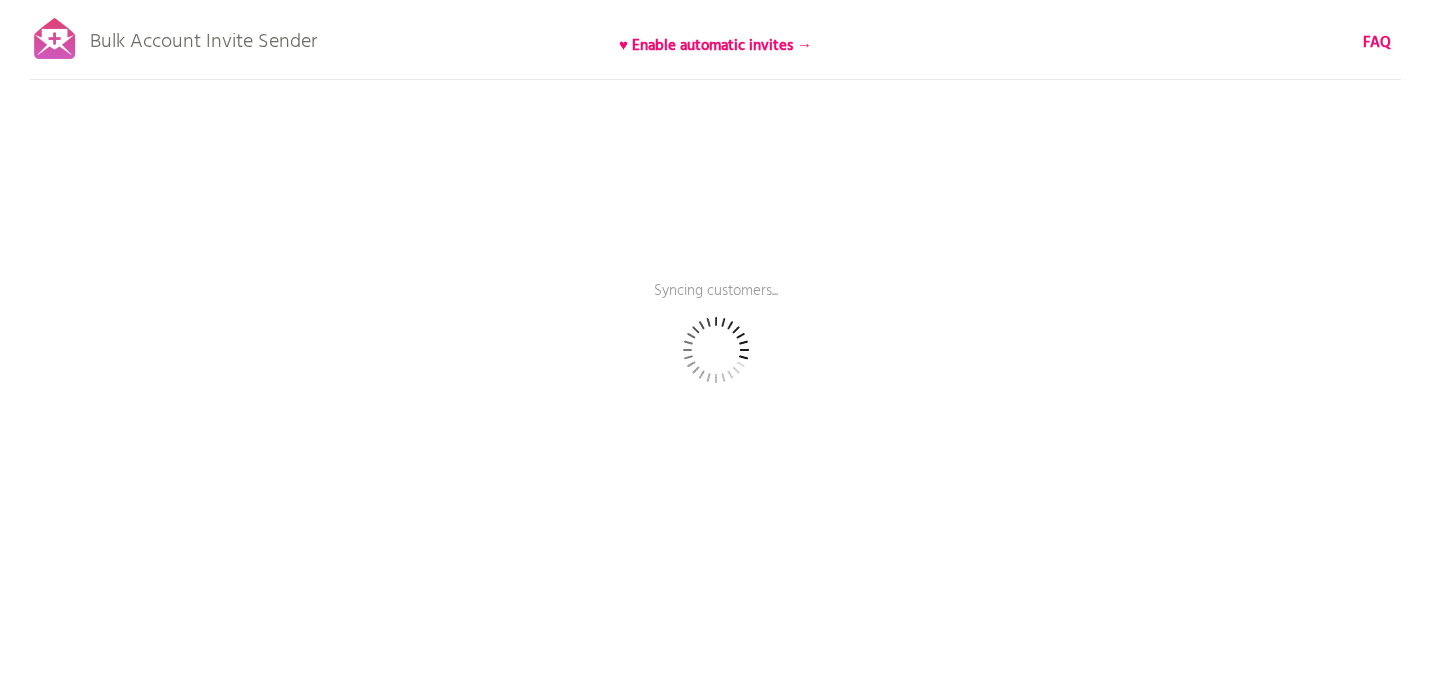 scroll, scrollTop: 0, scrollLeft: 0, axis: both 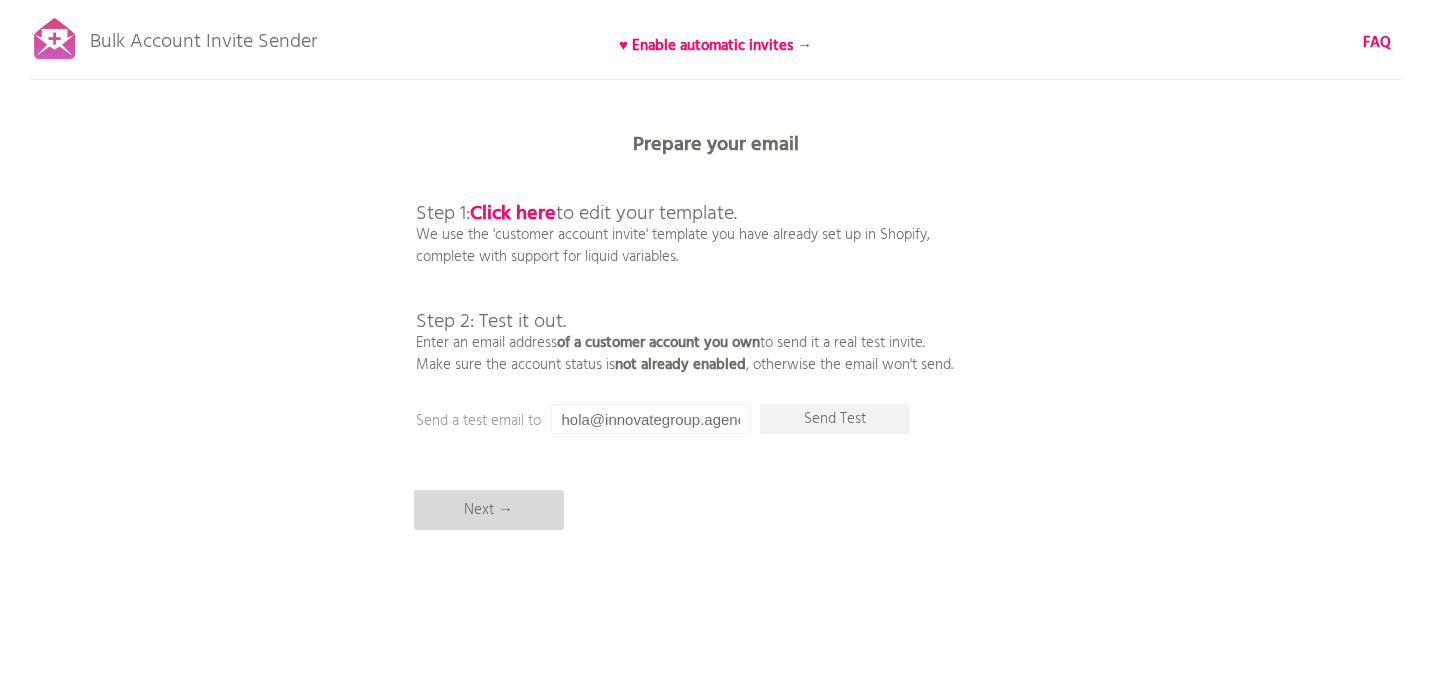 click on "Next →" at bounding box center [489, 510] 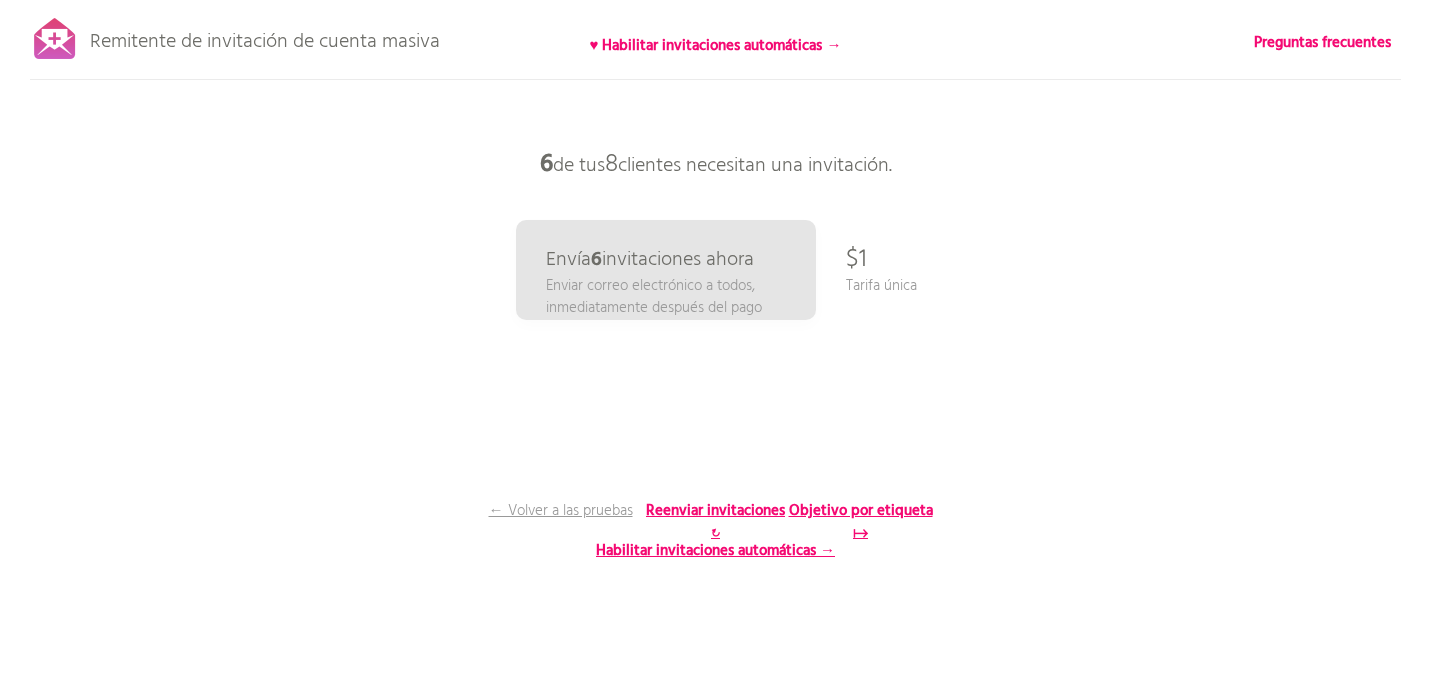 click on "Remitente de invitación de cuenta masiva
♥ Habilitar invitaciones automáticas →
Preguntas frecuentes
¡Todos los clientes sincronizados!
Pausa el envío
(Esto puede tardar hasta 30 minutos)
¿Qué sigue? Asegúrate de que los nuevos clientes activen sus cuentas de ahora en adelante:
Configura invitaciones automáticas continuas →
Volver a escanear y componer
¿Tardando demasiado?  Omite el reescaneo.
Prepara tu correo electrónico
Paso 1:  Haz clic aquí  para editar tu plantilla.
Usamos la plantilla de "Invitación a cuenta de cliente" que ya configuraste en Shopify,
compatible con variables líquidas.
Paso 2: Pruébala.
Introduce la dirección de correo electrónico  de una cuenta de cliente que tengas  para enviarle una invitación de prueba.  no esté activado
6" at bounding box center (715, 350) 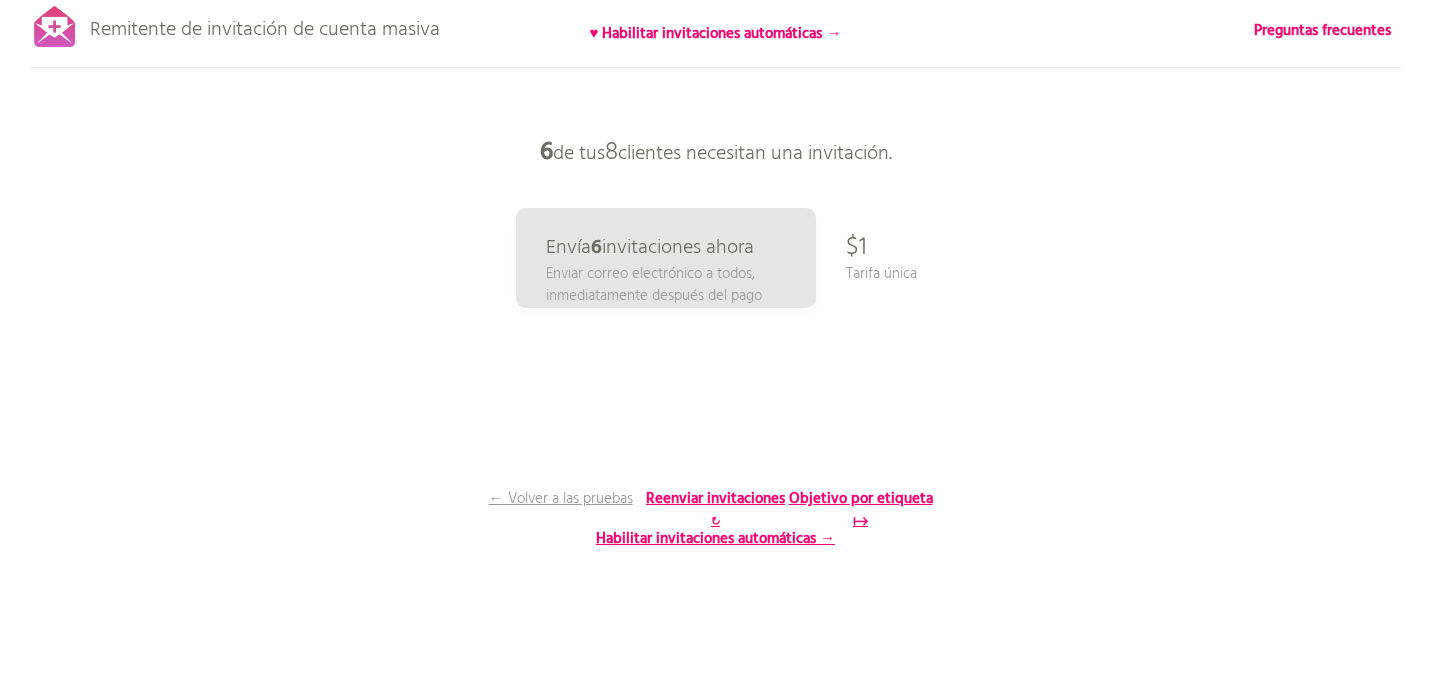 scroll, scrollTop: 0, scrollLeft: 0, axis: both 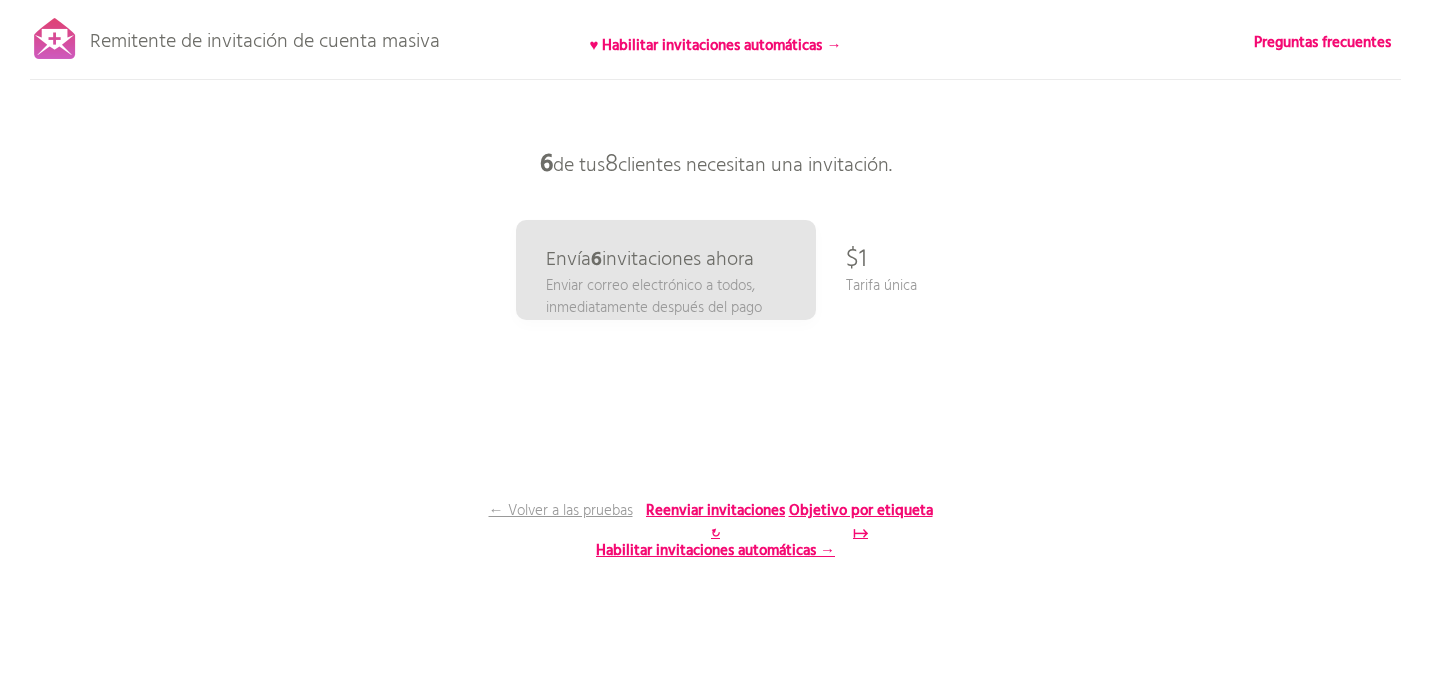 click on "de tus" at bounding box center (546, 165) 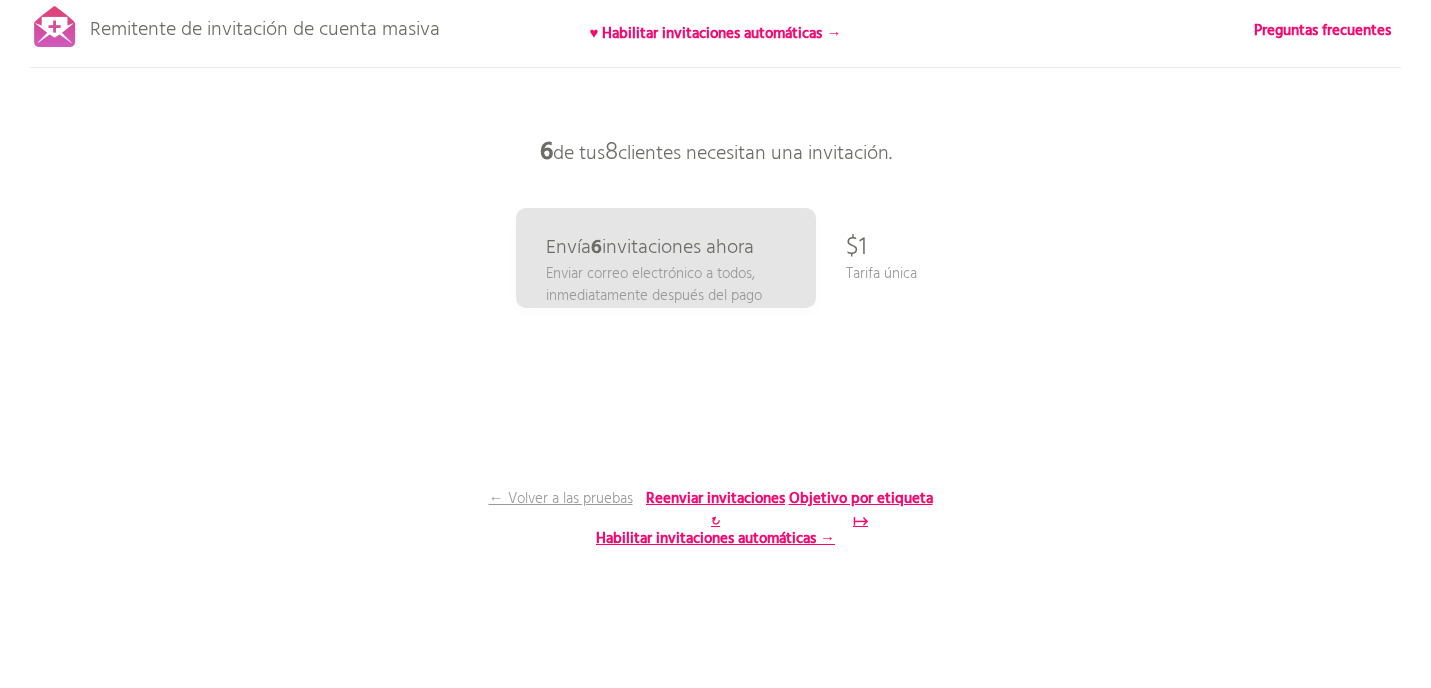 scroll, scrollTop: 0, scrollLeft: 0, axis: both 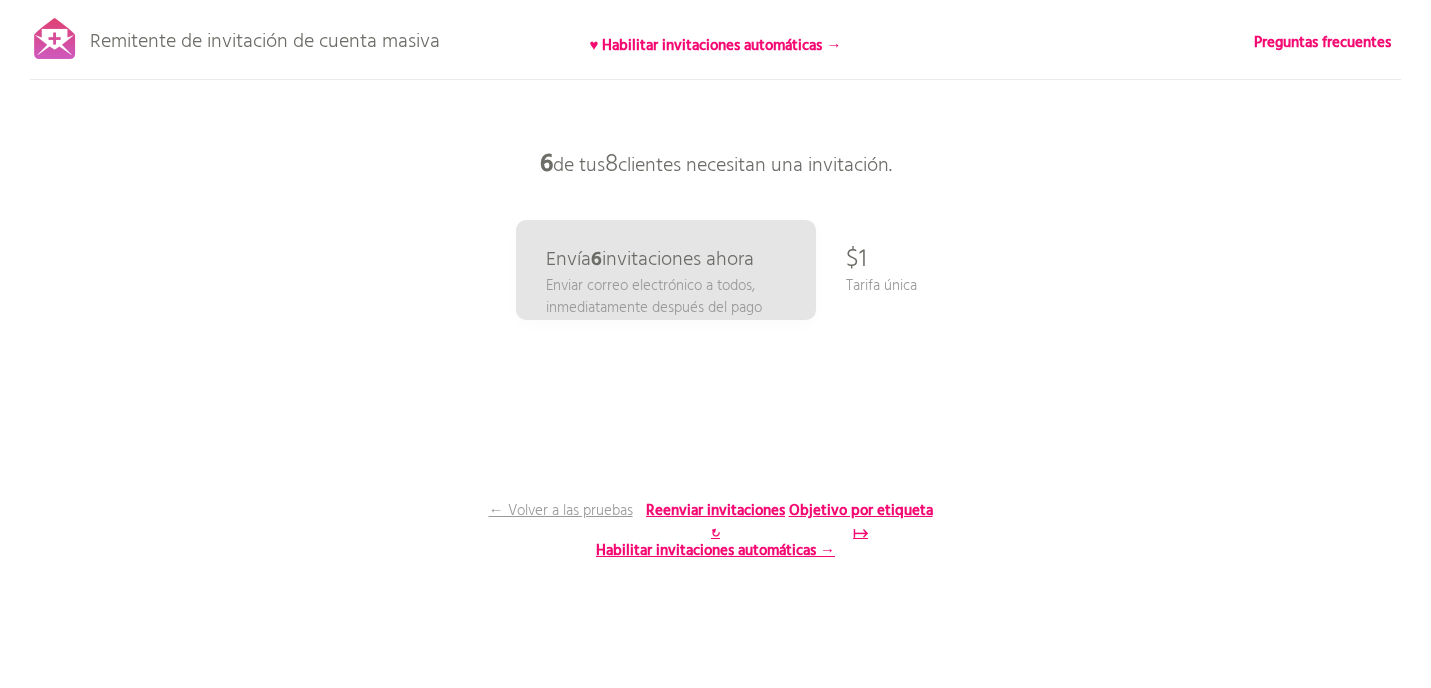 click on "Remitente de invitación de cuenta masiva
♥ Habilitar invitaciones automáticas →
Preguntas frecuentes
¡Todos los clientes sincronizados!
Pausa el envío
(Esto puede tardar hasta 30 minutos)
¿Qué sigue? Asegúrate de que los nuevos clientes activen sus cuentas de ahora en adelante:
Configura invitaciones automáticas continuas →
Volver a escanear y componer
¿Tardando demasiado?  Omite el reescaneo.
Prepara tu correo electrónico
Paso 1:  Haz clic aquí  para editar tu plantilla.
Usamos la plantilla de "Invitación a cuenta de cliente" que ya configuraste en Shopify,
compatible con variables líquidas.
Paso 2: Pruébala.
Introduce la dirección de correo electrónico  de una cuenta de cliente que tengas  para enviarle una invitación de prueba.  no esté activado
6" at bounding box center (715, 350) 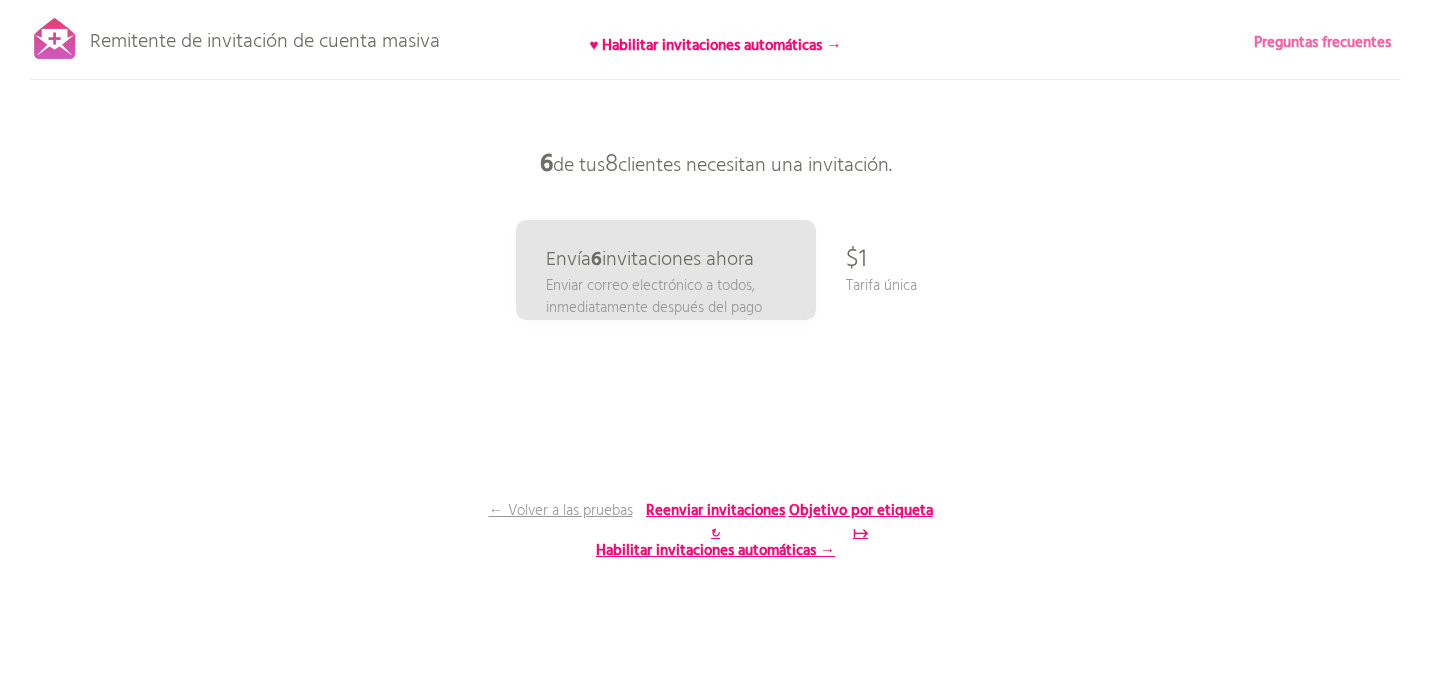 click on "Preguntas frecuentes" at bounding box center (1322, 43) 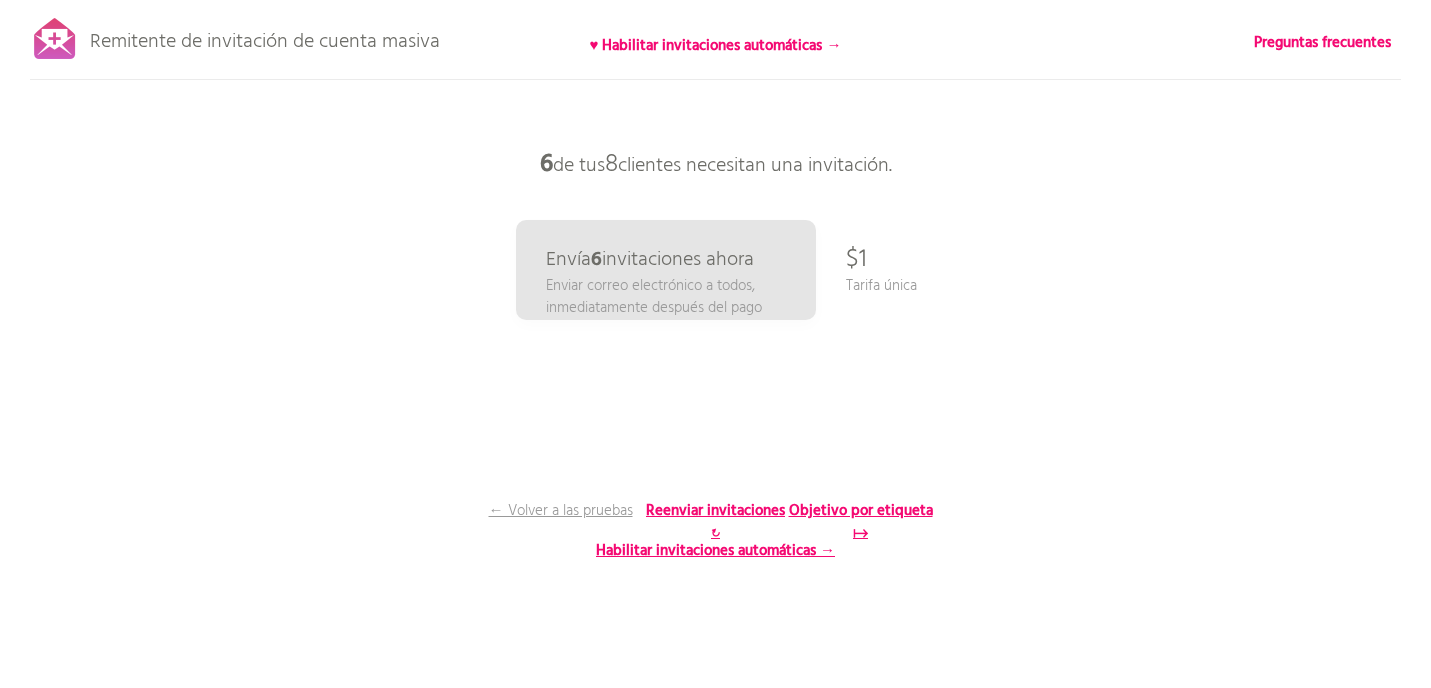 click on "Remitente de invitación de cuenta masiva
♥ Habilitar invitaciones automáticas →
Preguntas frecuentes
¡Todos los clientes sincronizados!
Pausa el envío
(Esto puede tardar hasta 30 minutos)
¿Qué sigue? Asegúrate de que los nuevos clientes activen sus cuentas de ahora en adelante:
Configura invitaciones automáticas continuas →
Volver a escanear y componer
¿Tardando demasiado?  Omite el reescaneo.
Prepara tu correo electrónico
Paso 1:  Haz clic aquí  para editar tu plantilla.
Usamos la plantilla de "Invitación a cuenta de cliente" que ya configuraste en Shopify,
compatible con variables líquidas.
Paso 2: Pruébala.
Introduce la dirección de correo electrónico  de una cuenta de cliente que tengas  para enviarle una invitación de prueba.  no esté activado
6" at bounding box center [715, 350] 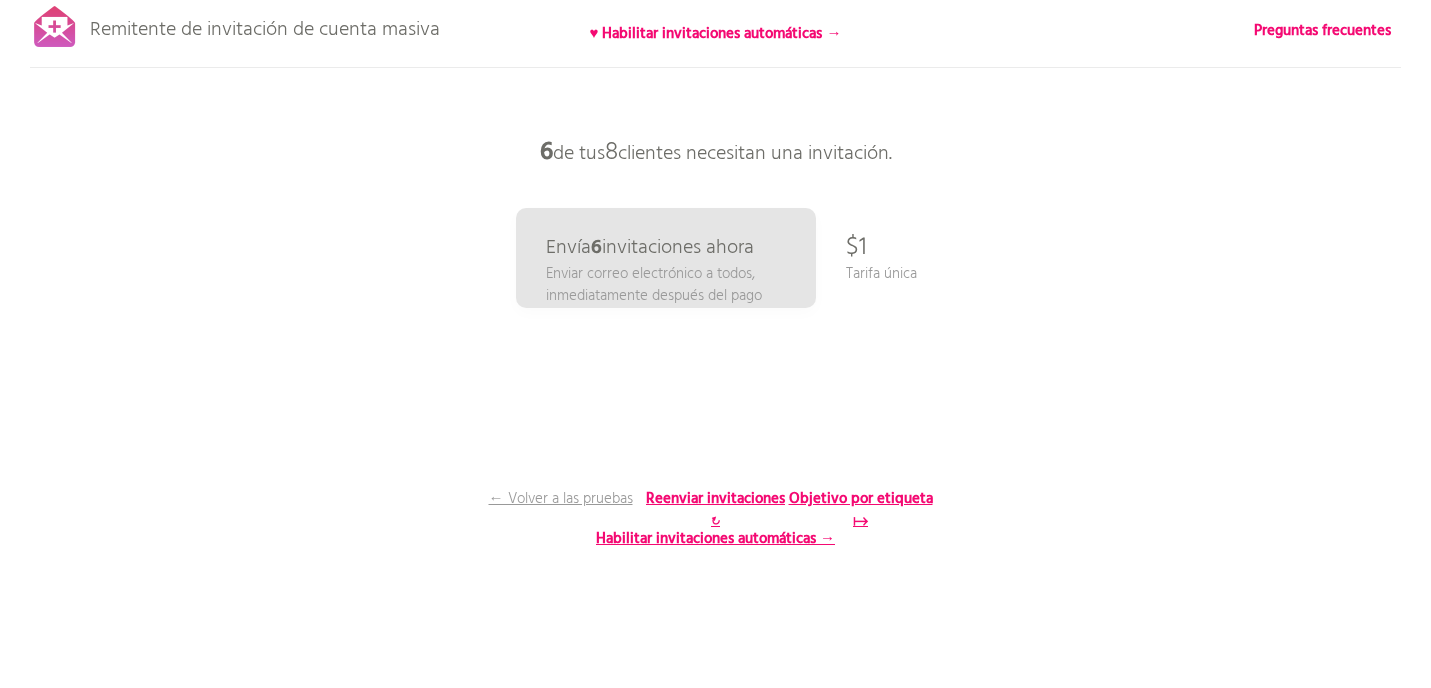 scroll, scrollTop: 0, scrollLeft: 0, axis: both 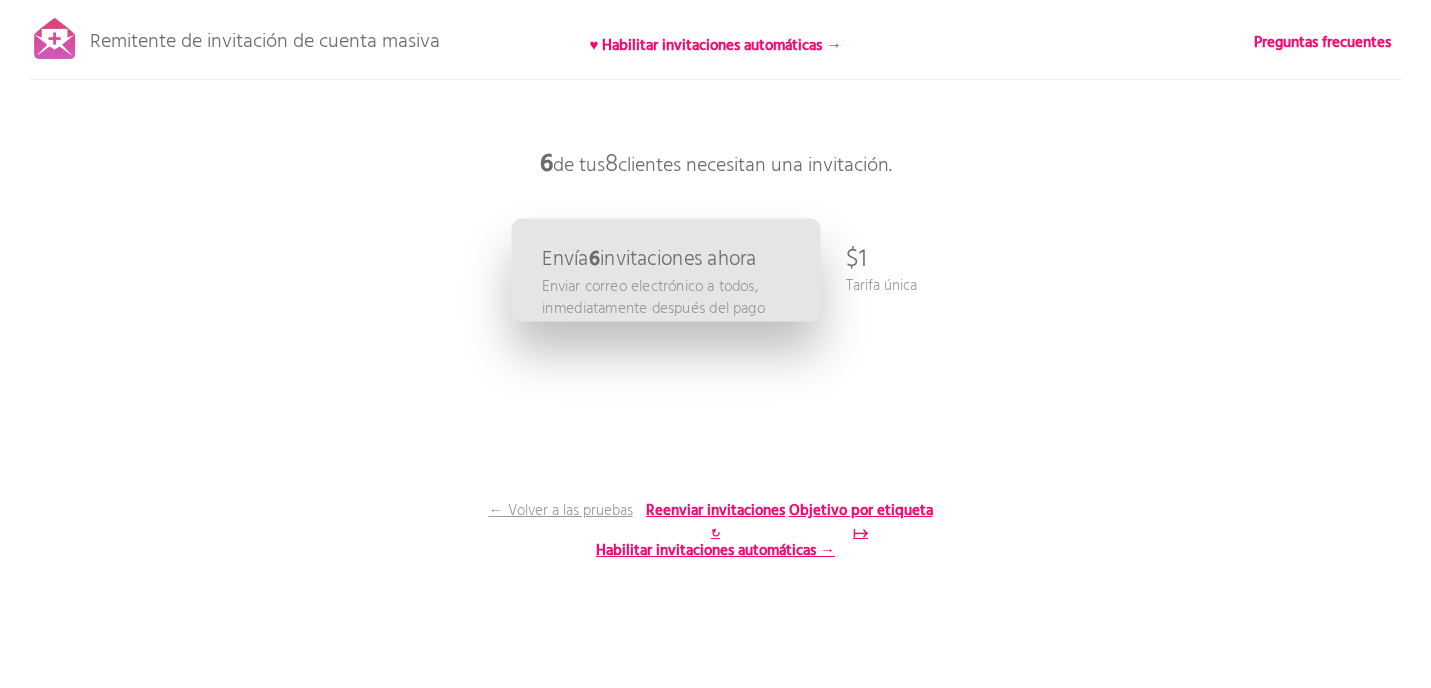 click on "Enviar correo electrónico a todos, inmediatamente después del pago" at bounding box center [653, 297] 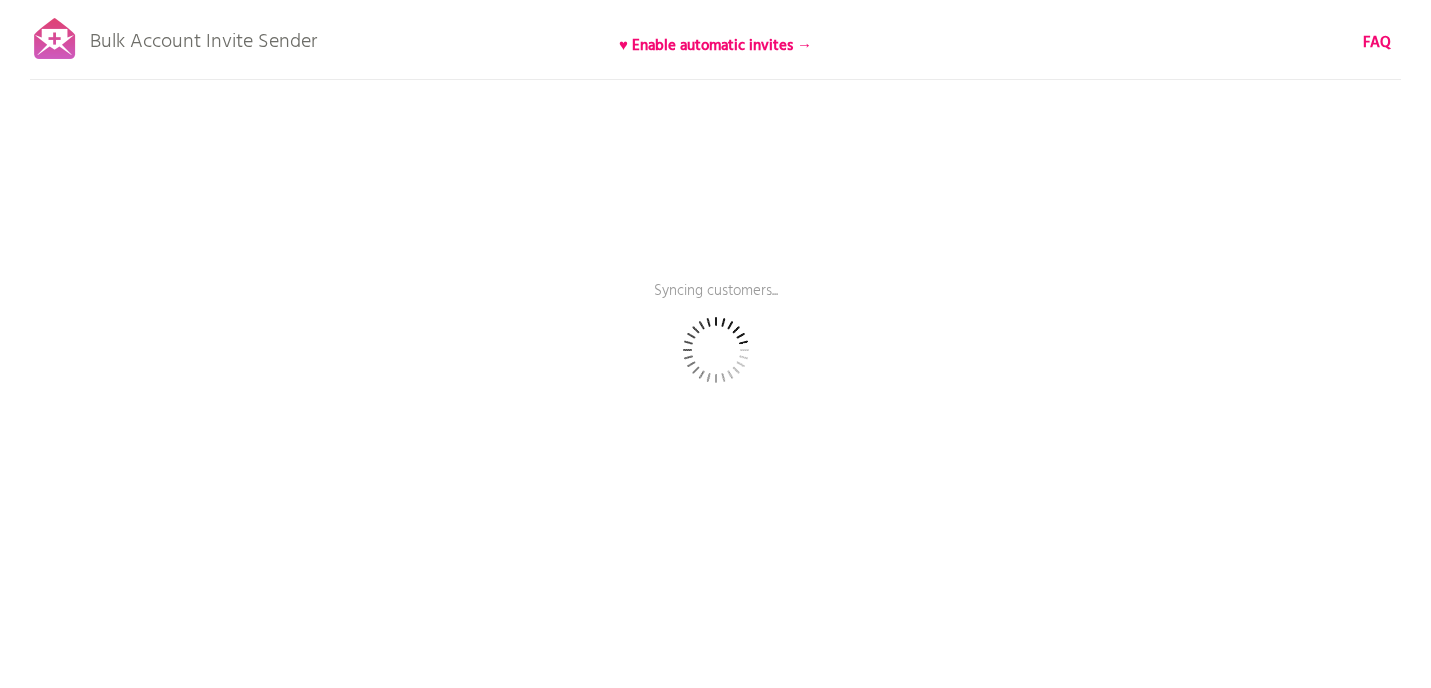 scroll, scrollTop: 0, scrollLeft: 0, axis: both 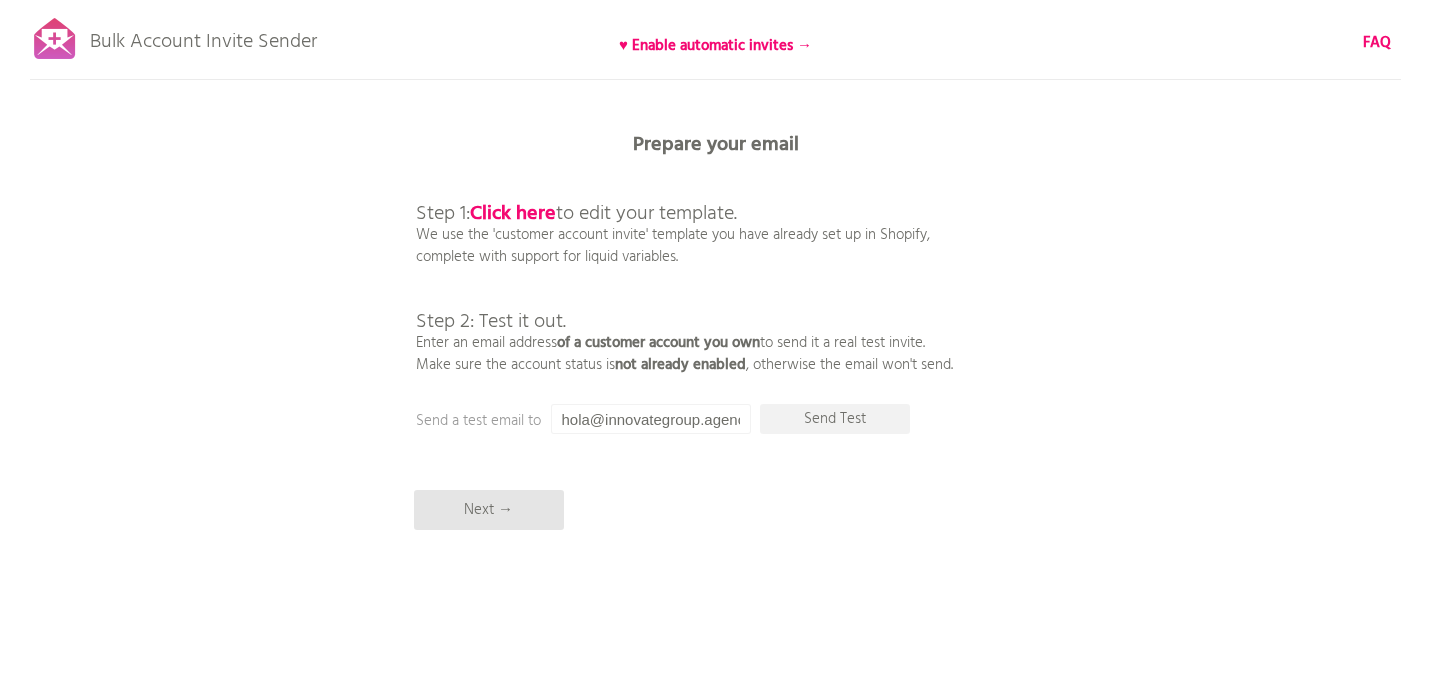 click on "Bulk Account Invite Sender
♥ Enable automatic invites →
FAQ
Synced all customers!
Pause sending
(This can take up to 30 mins)
What's next? Ensure new customers activate their accounts going forward:
Set up automatic ongoing invites →
Back to rescan & compose
Taking too long?  Skip rescanning
Prepare your email
Step 1:  Click here  to edit your template.
We use the 'customer account invite' template you have already set up in Shopify,
complete with support for liquid variables.
Step 2: Test it out.
Enter an email address  of a customer account you own  to send it a real test invite.
Make sure the account status is  not already enabled , otherwise the email won't send.
Next →
Send a test email to
[EMAIL]
Send Test
6" at bounding box center [715, 350] 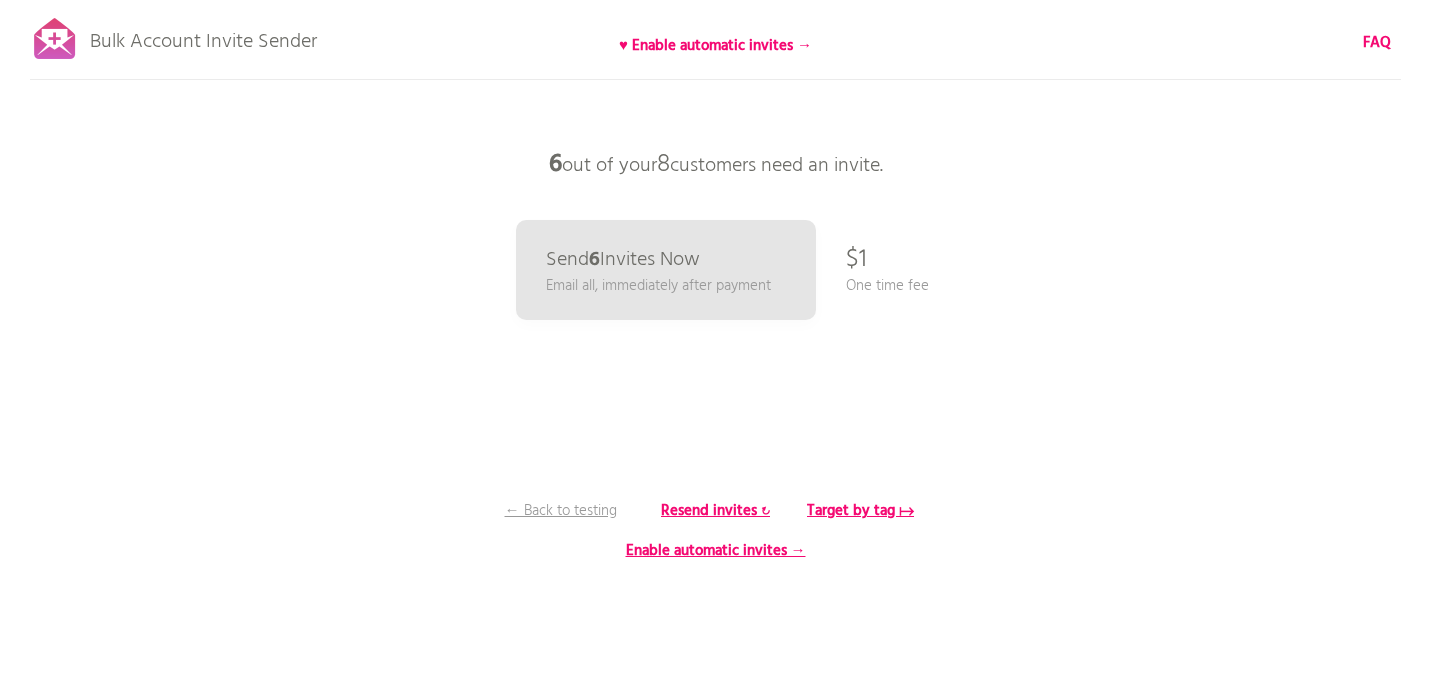 click on "Bulk Account Invite Sender
♥ Enable automatic invites →
FAQ
Synced all customers!
Pause sending
(This can take up to 30 mins)
What's next? Ensure new customers activate their accounts going forward:
Set up automatic ongoing invites →
Back to rescan & compose
Taking too long?  Skip rescanning
Prepare your email
Step 1:  Click here  to edit your template.
We use the 'customer account invite' template you have already set up in Shopify,
complete with support for liquid variables.
Step 2: Test it out.
Enter an email address  of a customer account you own  to send it a real test invite.
Make sure the account status is  not already enabled , otherwise the email won't send.
Next →
Send a test email to
hola@innovategroup.agency
Send Test
6" at bounding box center [715, 350] 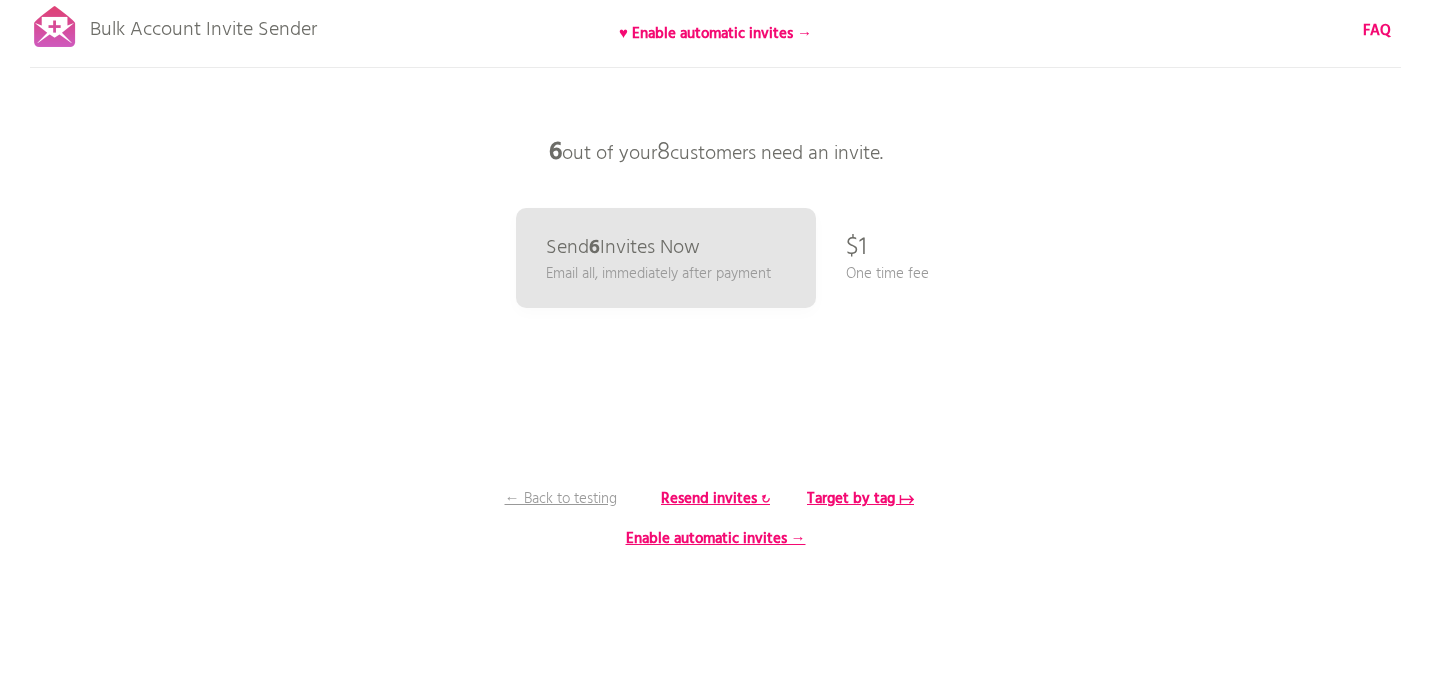 scroll, scrollTop: 0, scrollLeft: 0, axis: both 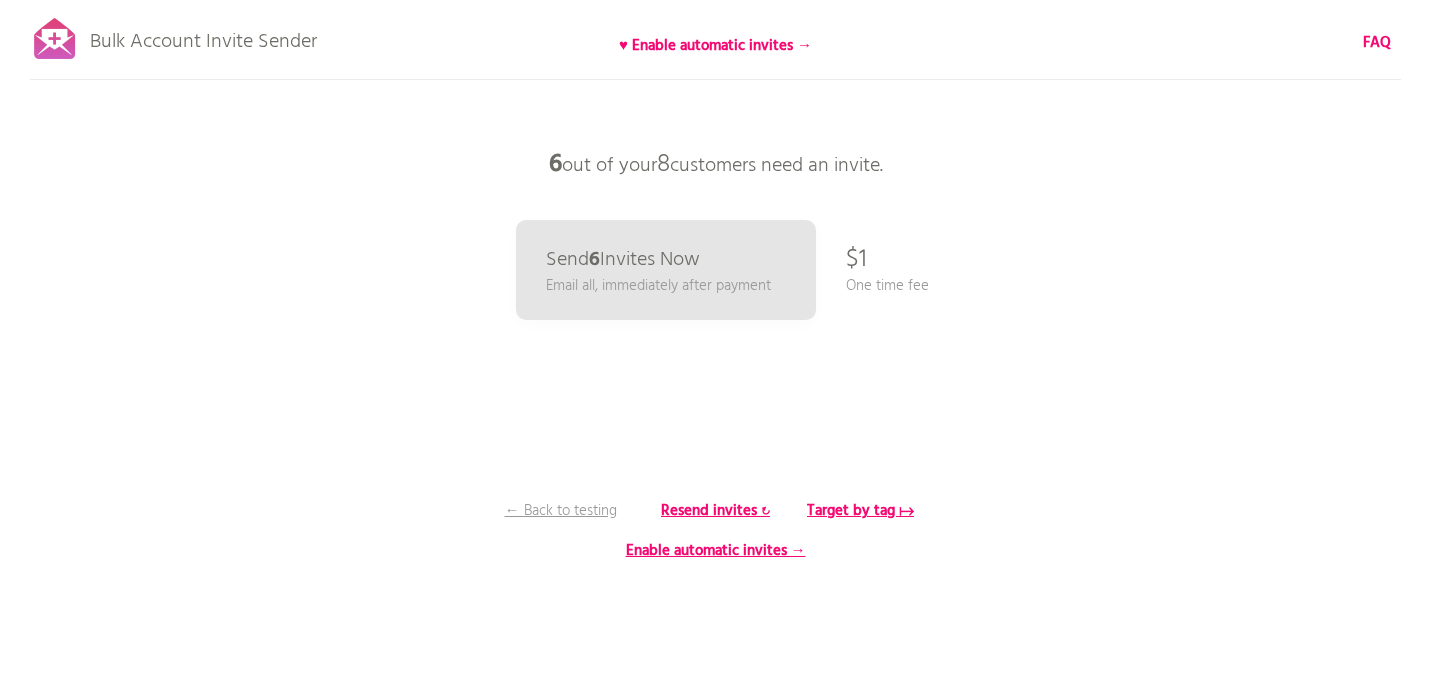click on "Bulk Account Invite Sender
♥ Enable automatic invites →
FAQ
Synced all customers!
Pause sending
(This can take up to 30 mins)
What's next? Ensure new customers activate their accounts going forward:
Set up automatic ongoing invites →
Back to rescan & compose
Taking too long?  Skip rescanning
Prepare your email
Step 1:  Click here  to edit your template.
We use the 'customer account invite' template you have already set up in Shopify,
complete with support for liquid variables.
Step 2: Test it out.
Enter an email address  of a customer account you own  to send it a real test invite.
Make sure the account status is  not already enabled , otherwise the email won't send.
Next →
Send a test email to
hola@innovategroup.agency
Send Test
6" at bounding box center (715, 350) 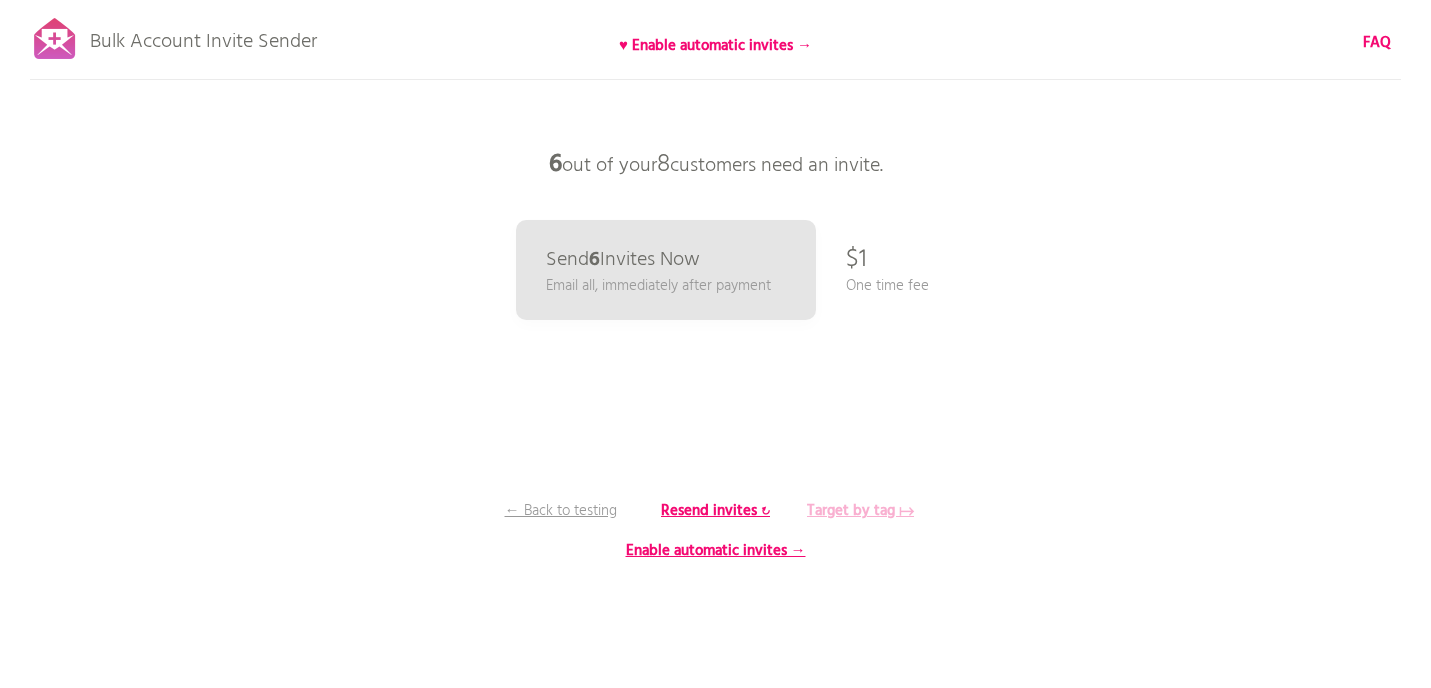 click on "Target by tag ↦" at bounding box center (860, 511) 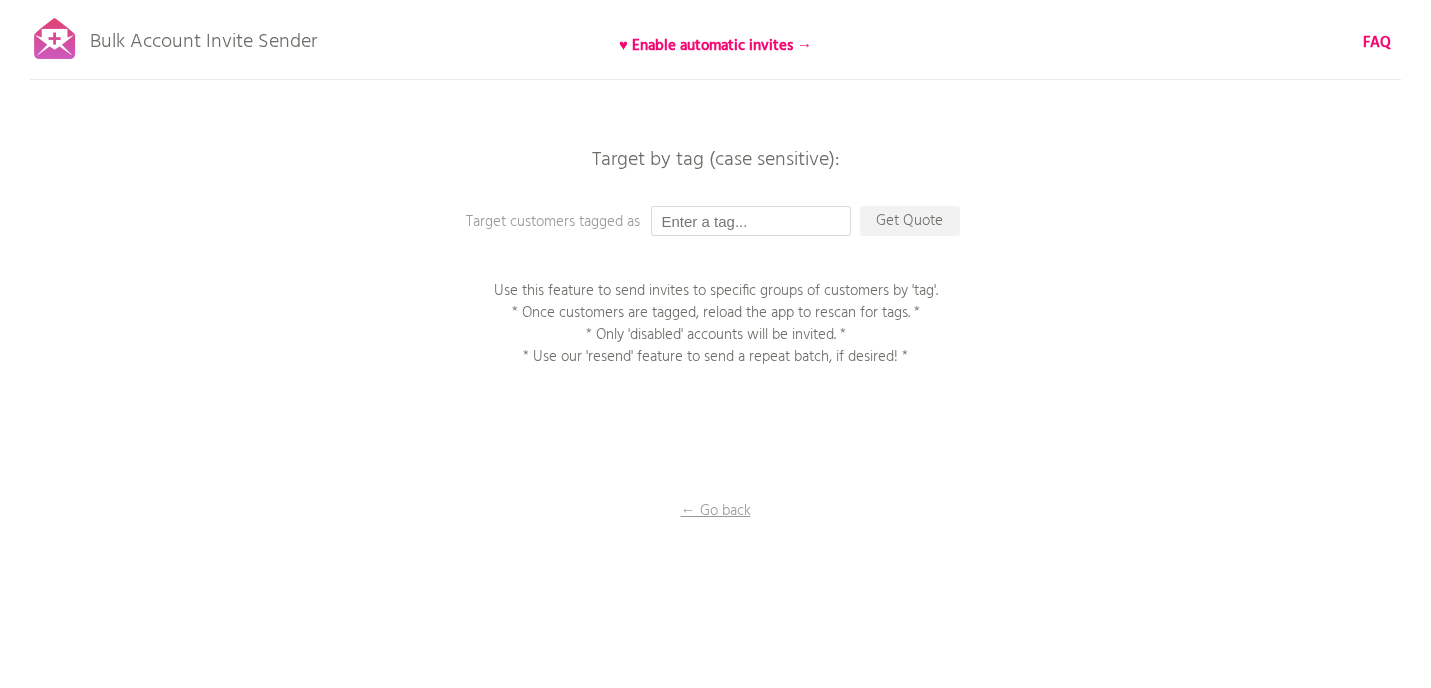 click at bounding box center (751, 221) 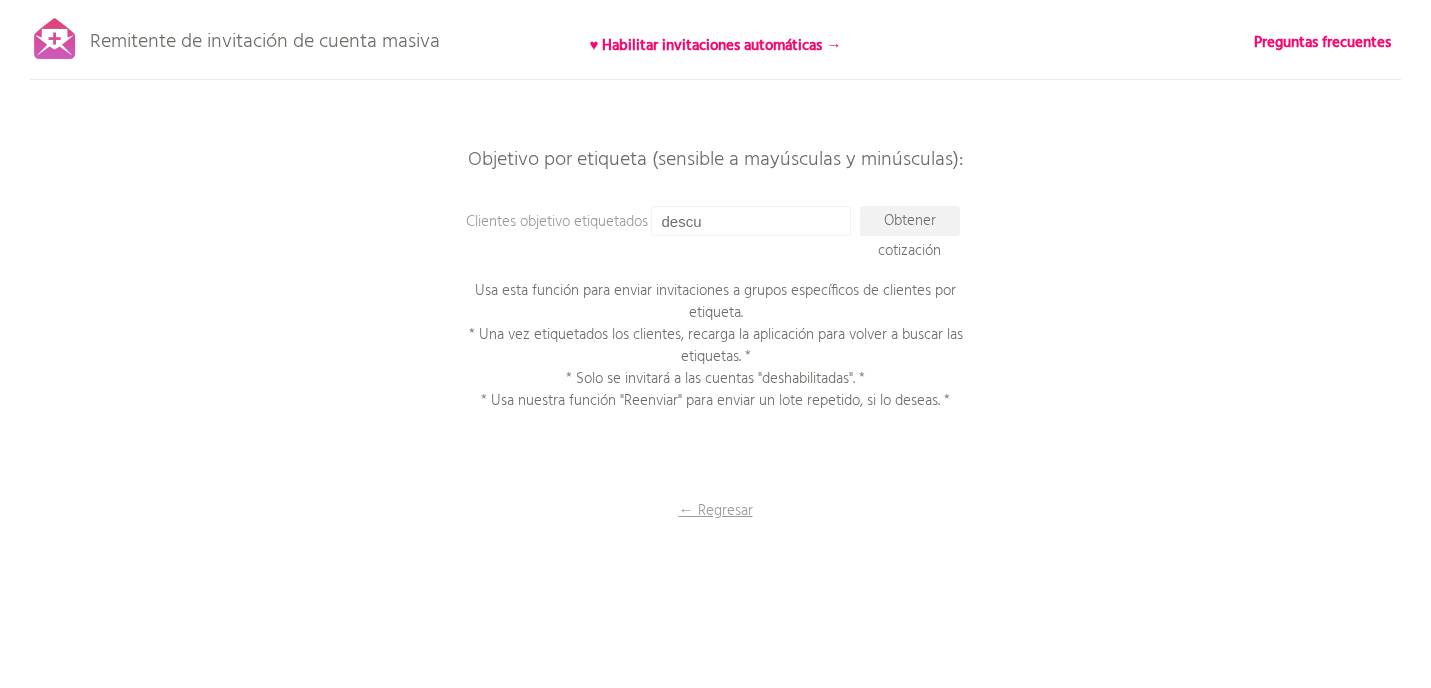 click on "Remitente de invitación de cuenta masiva
♥ Habilitar invitaciones automáticas →
Preguntas frecuentes
¡Todos los clientes sincronizados!
Pausa el envío
(Esto puede tardar hasta 30 minutos)
¿Qué sigue? Asegúrate de que los nuevos clientes activen sus cuentas de ahora en adelante:
Configura invitaciones automáticas continuas →
Volver a escanear y componer
¿Tardando demasiado?  Omite el reescaneo.
Prepara tu correo electrónico
Paso 1:  Haz clic aquí  para editar tu plantilla.
Usamos la plantilla de "Invitación a cuenta de cliente" que ya configuraste en Shopify,
compatible con variables líquidas.
Paso 2: Pruébala.
Introduce la dirección de correo electrónico  de una cuenta de cliente que tengas  para enviarle una invitación de prueba.  no esté activado
6" at bounding box center [715, 350] 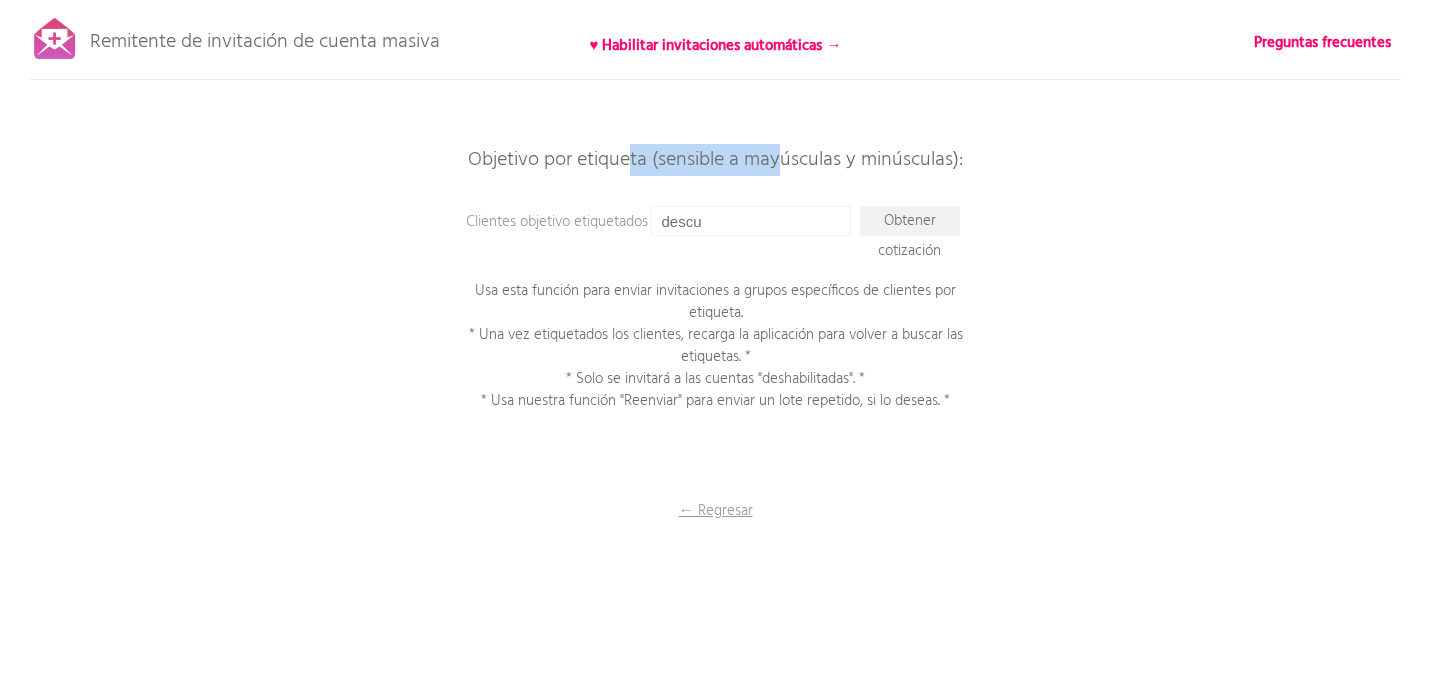 drag, startPoint x: 631, startPoint y: 150, endPoint x: 784, endPoint y: 150, distance: 153 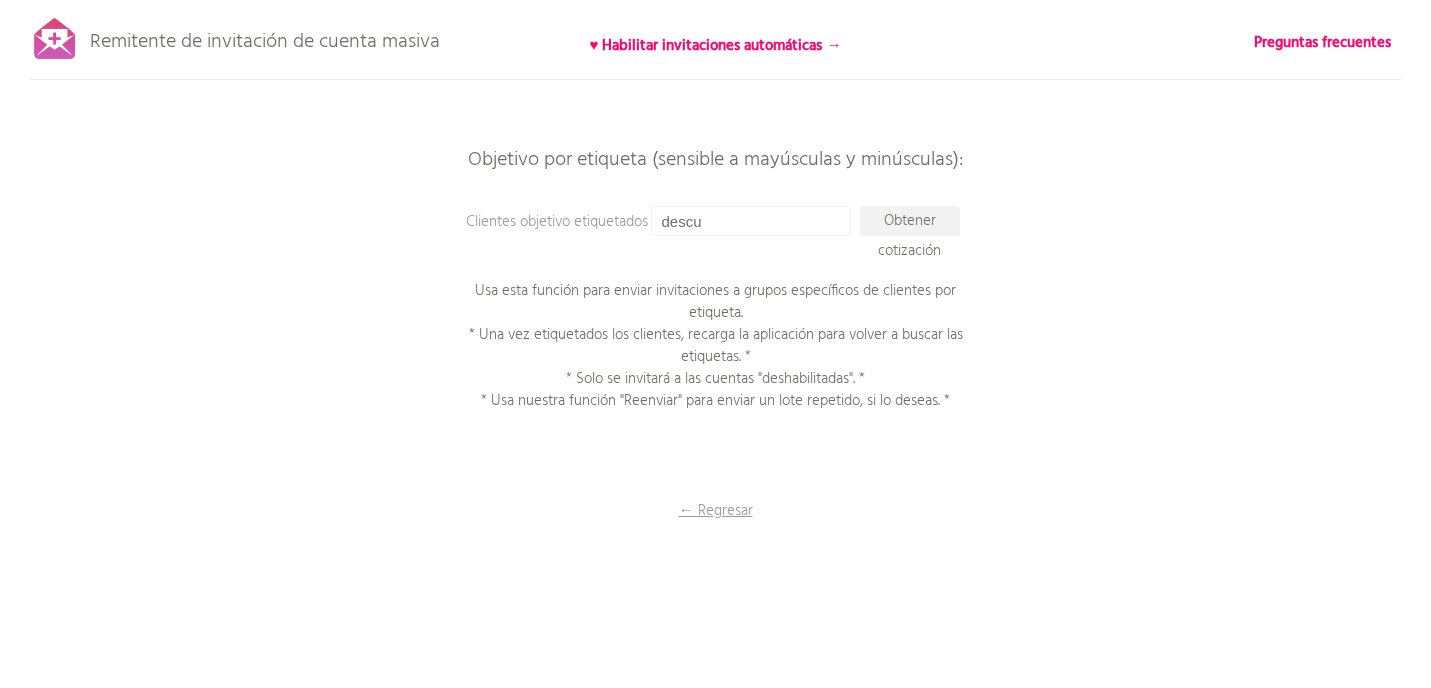 click on "Remitente de invitación de cuenta masiva
♥ Habilitar invitaciones automáticas →
Preguntas frecuentes
¡Todos los clientes sincronizados!
Pausa el envío
(Esto puede tardar hasta 30 minutos)
¿Qué sigue? Asegúrate de que los nuevos clientes activen sus cuentas de ahora en adelante:
Configura invitaciones automáticas continuas →
Volver a escanear y componer
¿Tardando demasiado?  Omite el reescaneo.
Prepara tu correo electrónico
Paso 1:  Haz clic aquí  para editar tu plantilla.
Usamos la plantilla de "Invitación a cuenta de cliente" que ya configuraste en Shopify,
compatible con variables líquidas.
Paso 2: Pruébala.
Introduce la dirección de correo electrónico  de una cuenta de cliente que tengas  para enviarle una invitación de prueba.  no esté activado
6" at bounding box center (715, 350) 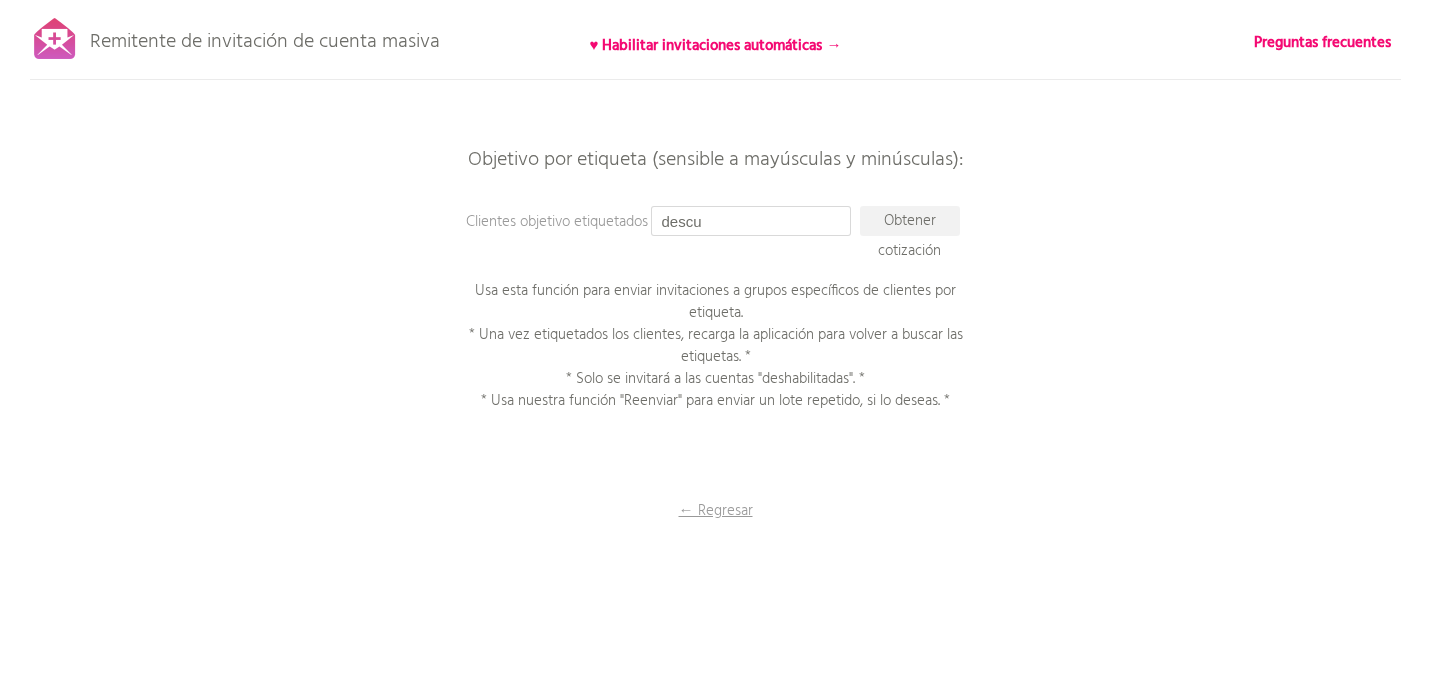 click on "descu" at bounding box center (751, 221) 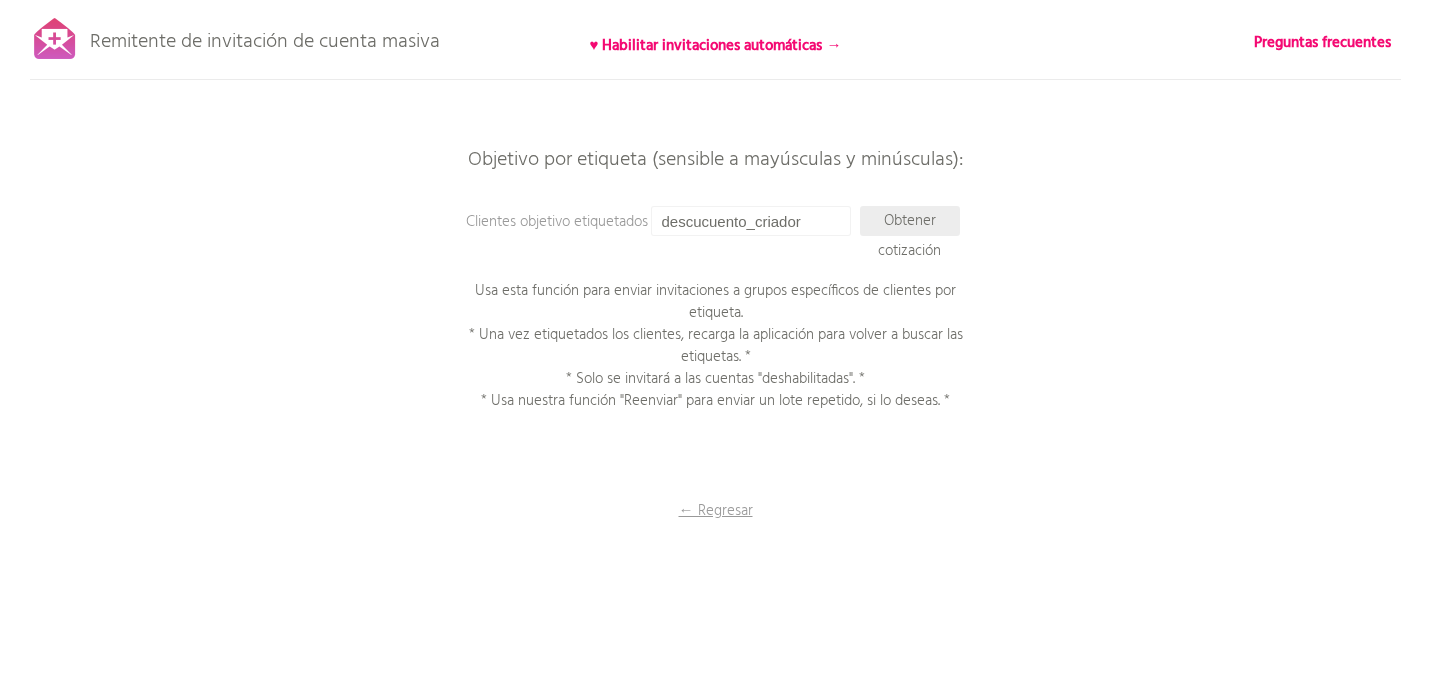 click on "Obtener cotización" at bounding box center (909, 236) 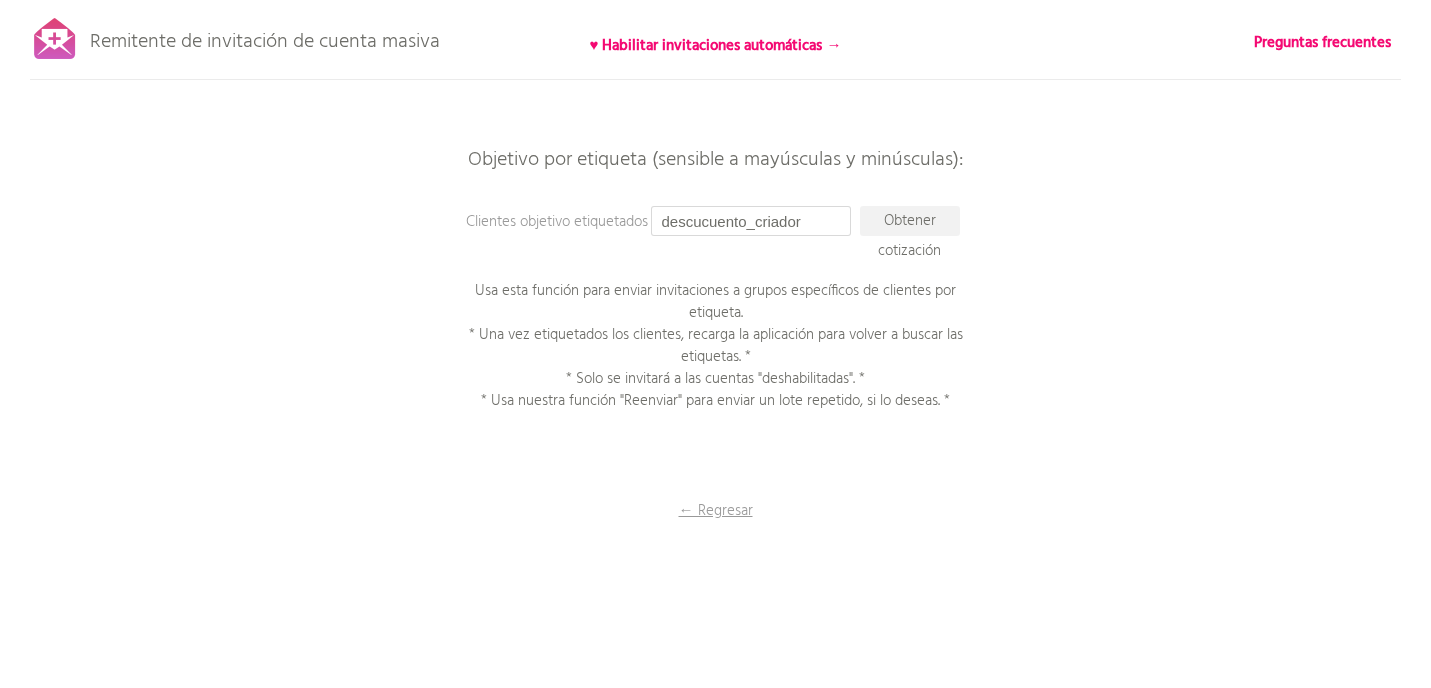 click on "descucuento_criador" at bounding box center (751, 221) 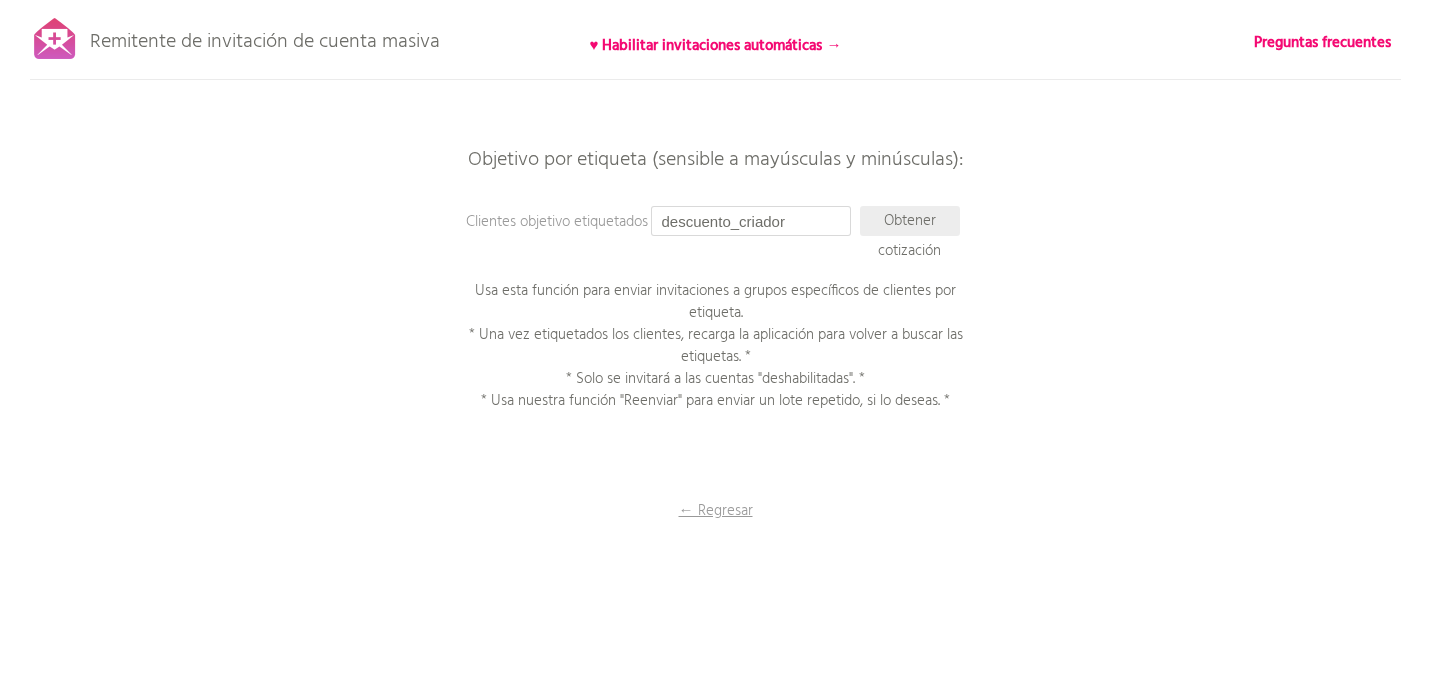type on "descuento_criador" 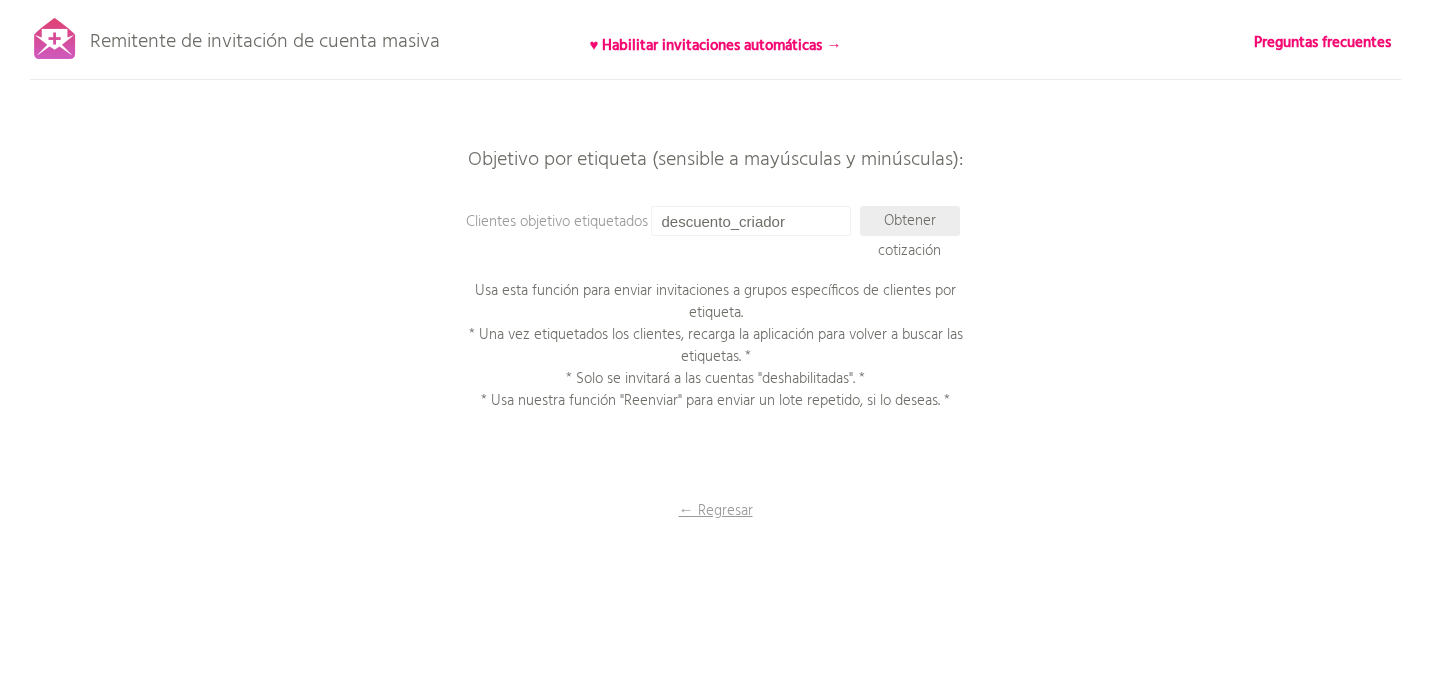 click on "Obtener cotización" at bounding box center [910, 221] 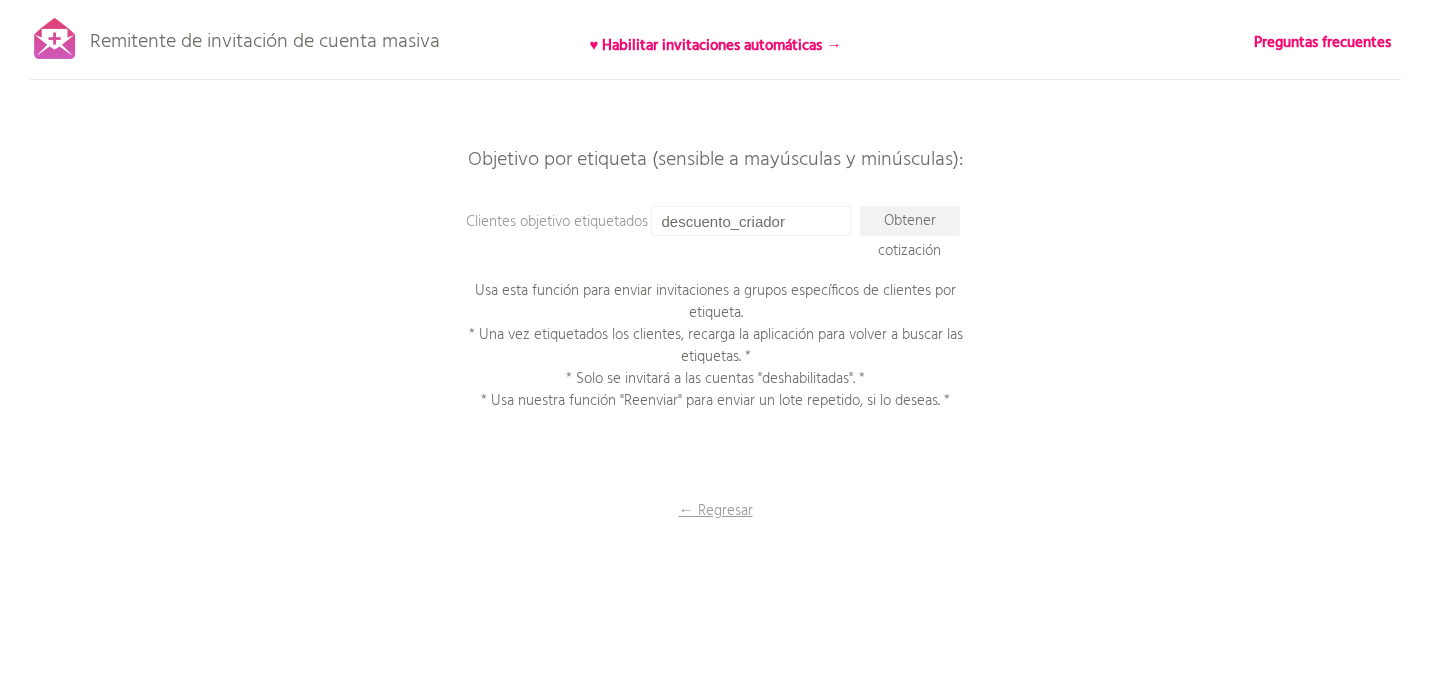 click on "Remitente de invitación de cuenta masiva
♥ Habilitar invitaciones automáticas →
Preguntas frecuentes
¡Todos los clientes sincronizados!
Pausa el envío
(Esto puede tardar hasta 30 minutos)
¿Qué sigue? Asegúrate de que los nuevos clientes activen sus cuentas de ahora en adelante:
Configura invitaciones automáticas continuas →
Volver a escanear y componer
¿Tardando demasiado?  Omite el reescaneo.
Prepara tu correo electrónico
Paso 1:  Haz clic aquí  para editar tu plantilla.
Usamos la plantilla de "Invitación a cuenta de cliente" que ya configuraste en Shopify,
compatible con variables líquidas.
Paso 2: Pruébala.
Introduce la dirección de correo electrónico  de una cuenta de cliente que tengas  para enviarle una invitación de prueba.  no esté activado
6" at bounding box center [715, 350] 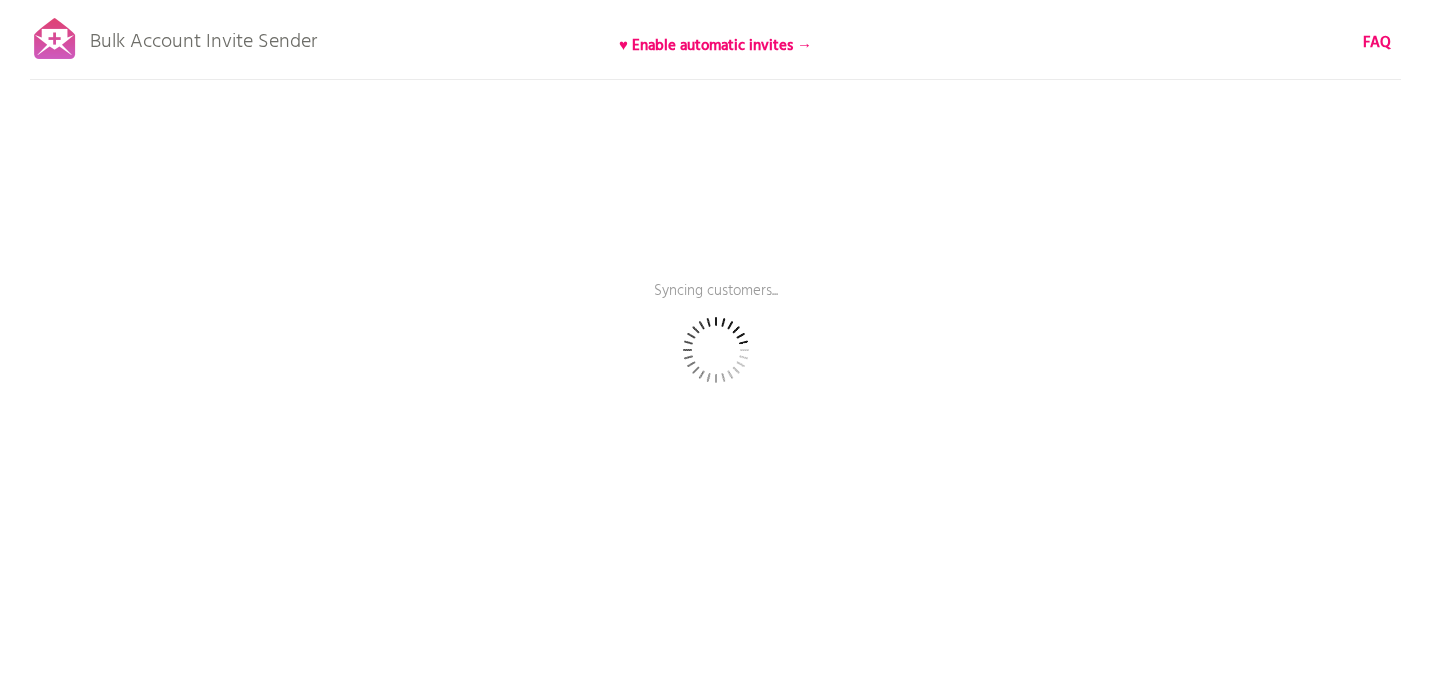 scroll, scrollTop: 0, scrollLeft: 0, axis: both 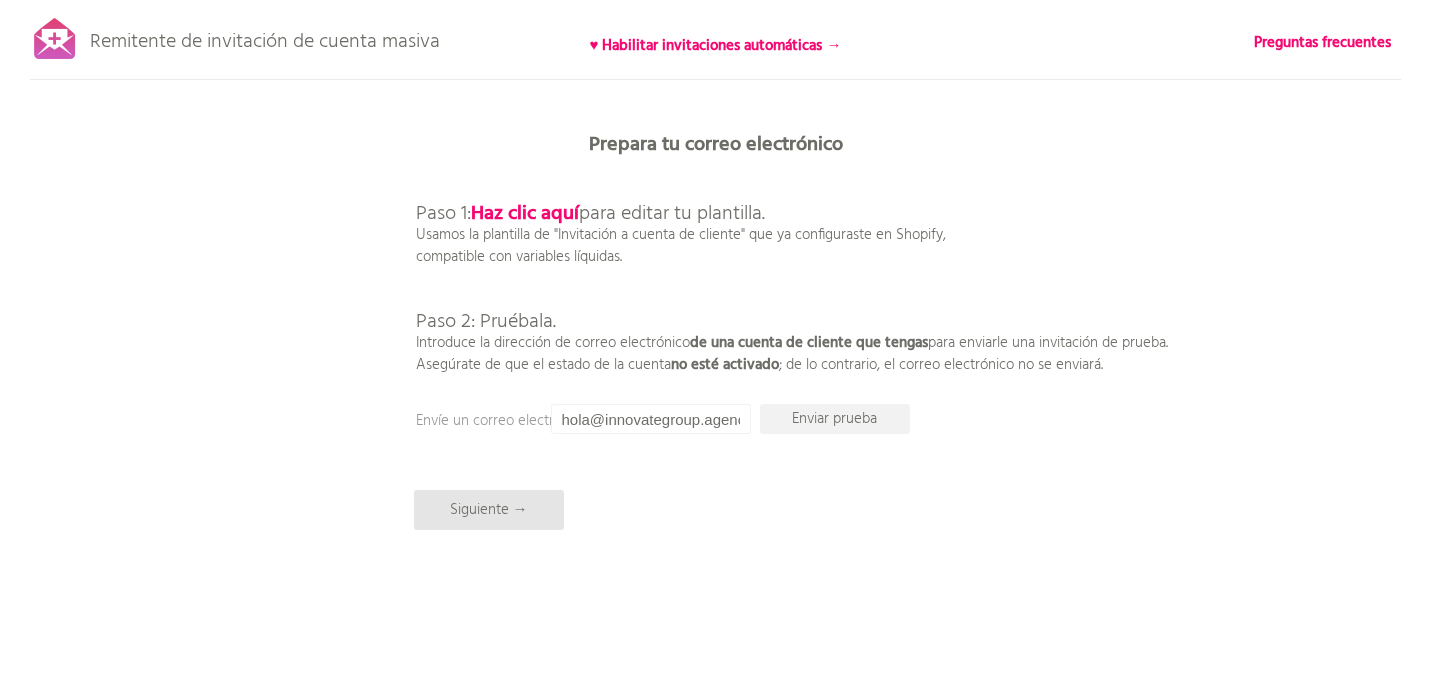 click on "Remitente de invitación de cuenta masiva
♥ Habilitar invitaciones automáticas →
Preguntas frecuentes
¡Todos los clientes sincronizados!
Pausa el envío
(Esto puede tardar hasta 30 minutos)
¿Qué sigue? Asegúrate de que los nuevos clientes activen sus cuentas de ahora en adelante:
Configura invitaciones automáticas continuas →
Volver a escanear y componer
¿Tardando demasiado?  Omite el reescaneo.
Prepara tu correo electrónico
Paso 1:  Haz clic aquí  para editar tu plantilla.
Usamos la plantilla de "Invitación a cuenta de cliente" que ya configuraste en Shopify,
compatible con variables líquidas.
Paso 2: Pruébala.
Introduce la dirección de correo electrónico  de una cuenta de cliente que tengas  para enviarle una invitación de prueba.  no esté activado
6" at bounding box center [715, 350] 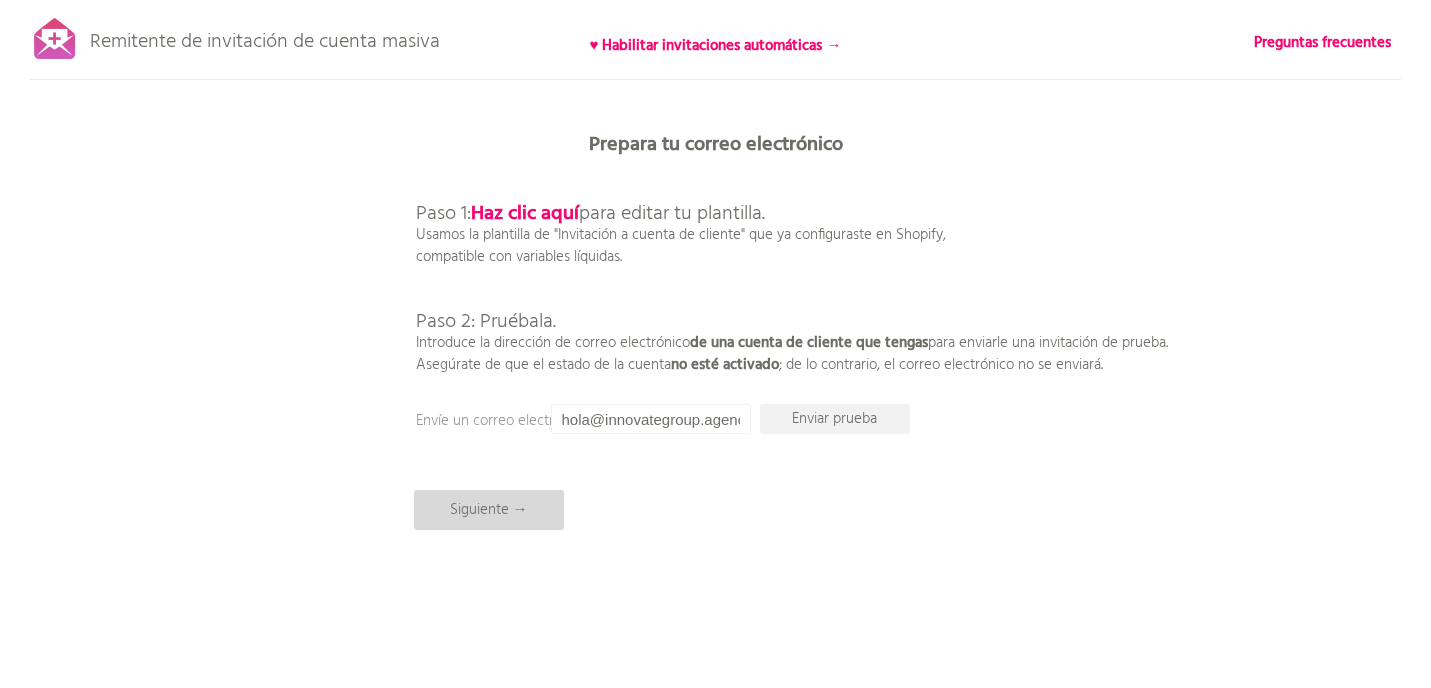 click on "Siguiente →" at bounding box center [489, 510] 